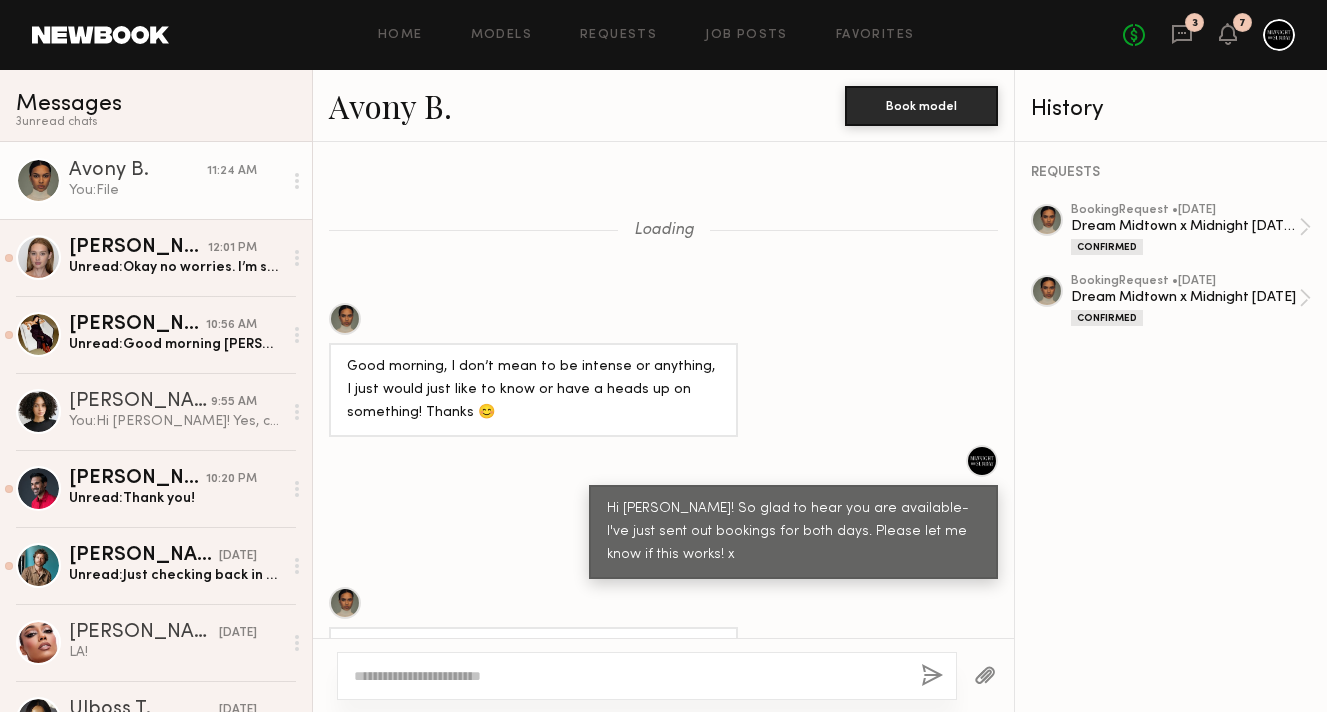 scroll, scrollTop: 0, scrollLeft: 0, axis: both 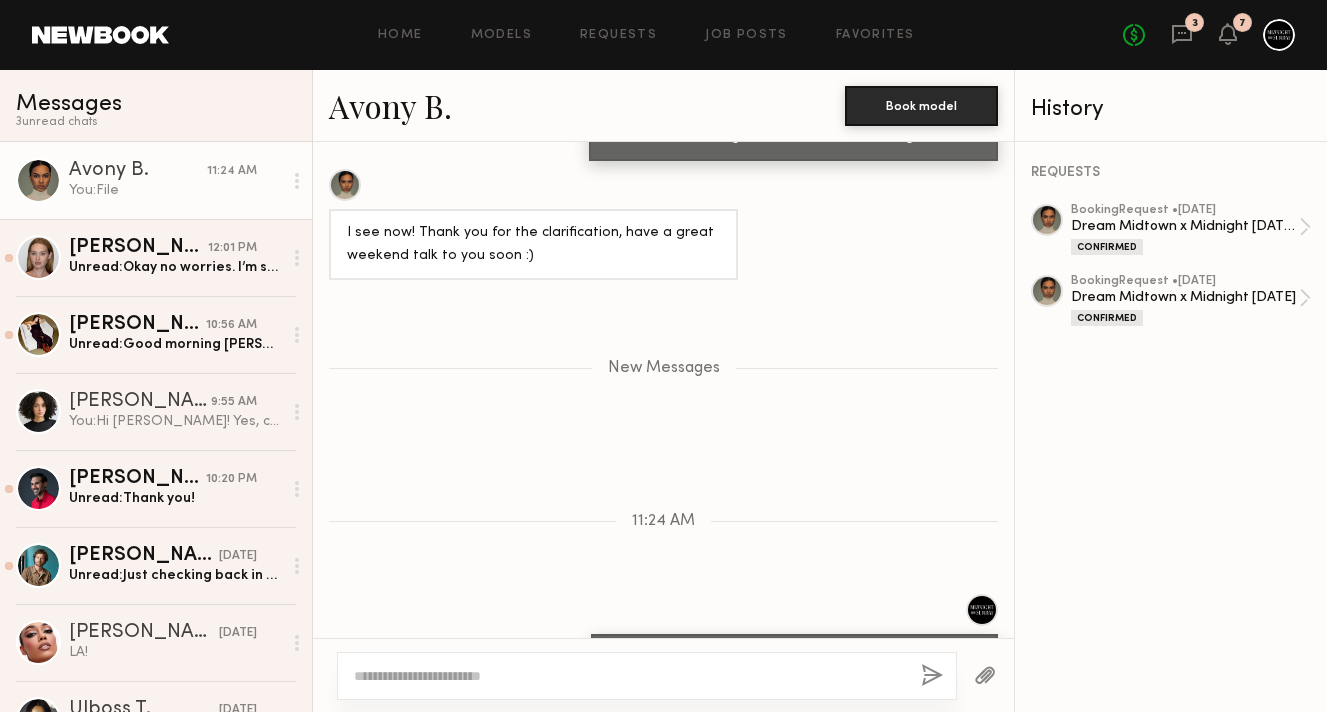 click on "Avony B." 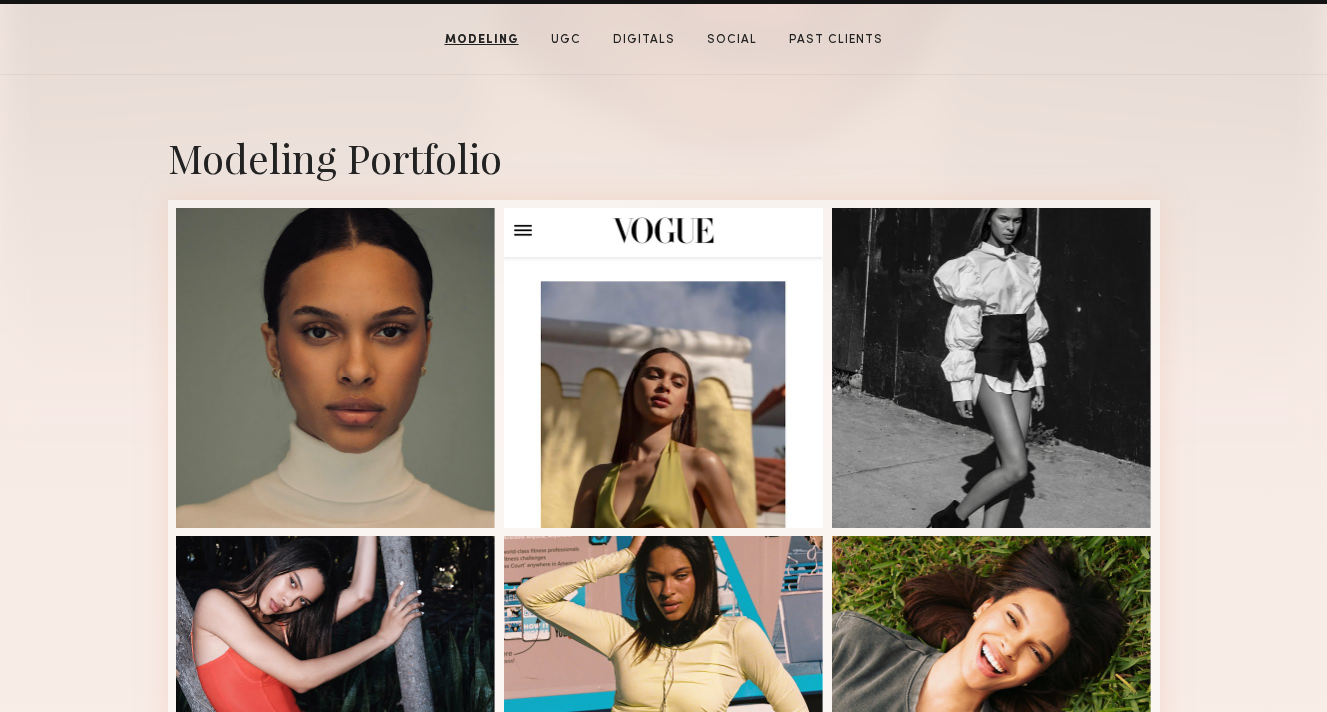 scroll, scrollTop: 0, scrollLeft: 0, axis: both 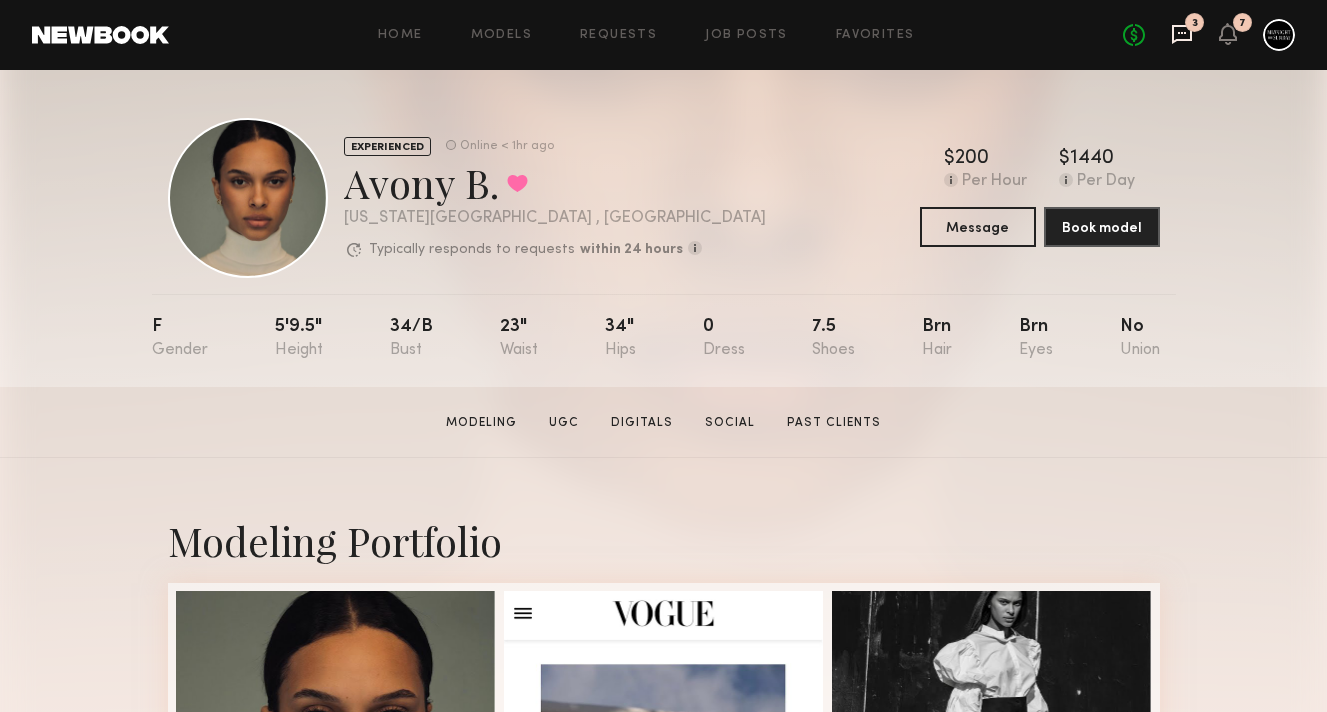 click 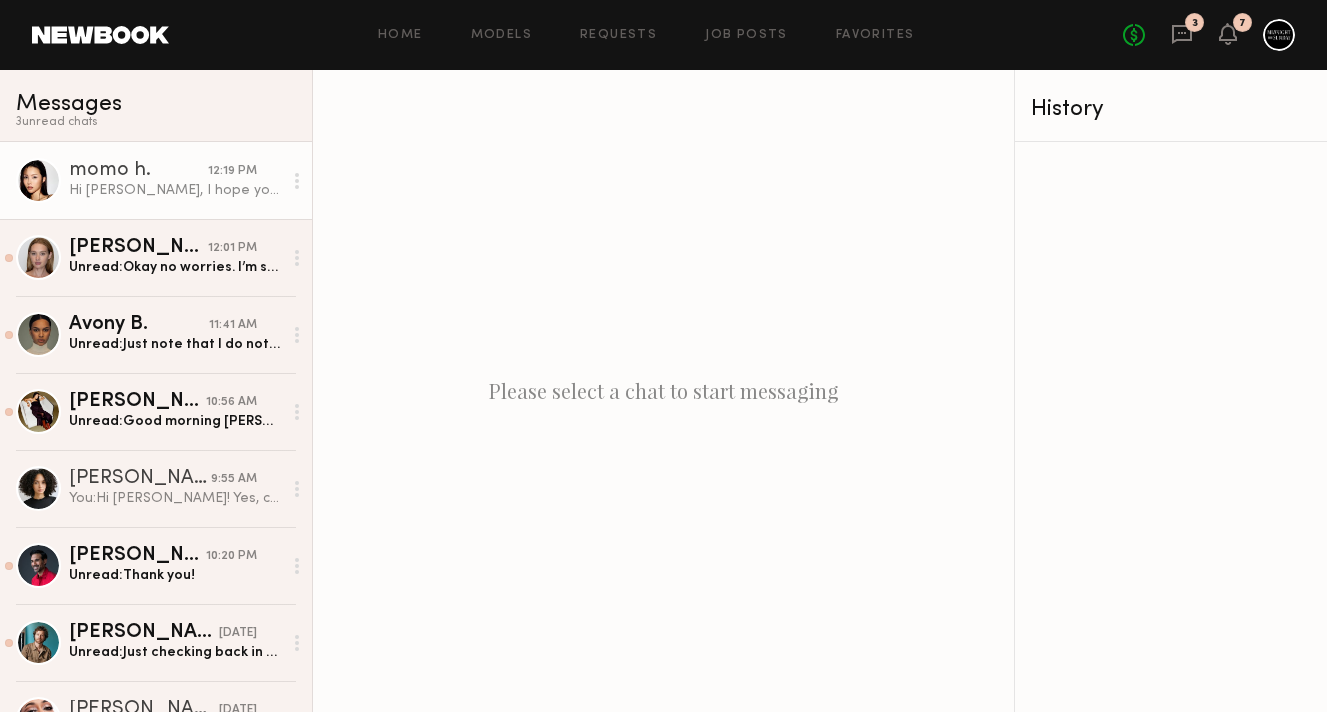 click on "momo h. 12:19 PM Hi Olivia, I hope you’re well. Would you mind sending me the call time and the details of tomorrow’s shoot? Thanks in advance!" 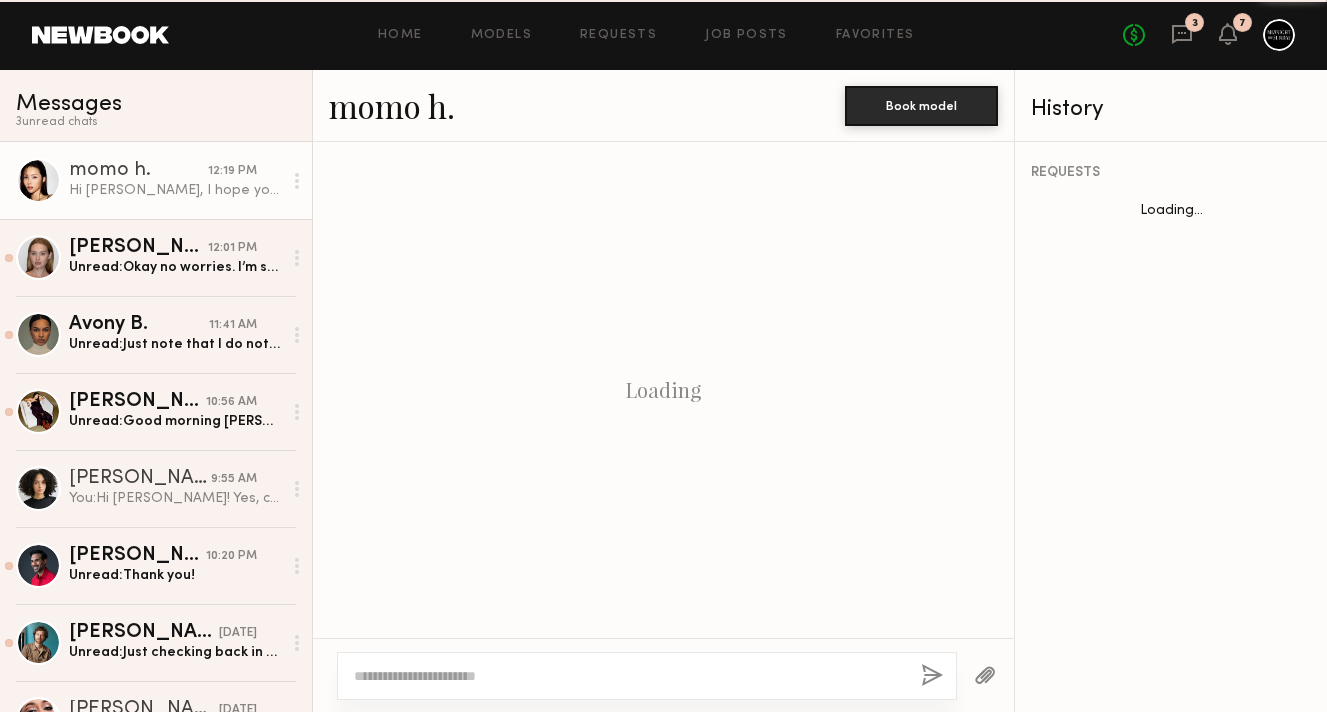 scroll, scrollTop: 2142, scrollLeft: 0, axis: vertical 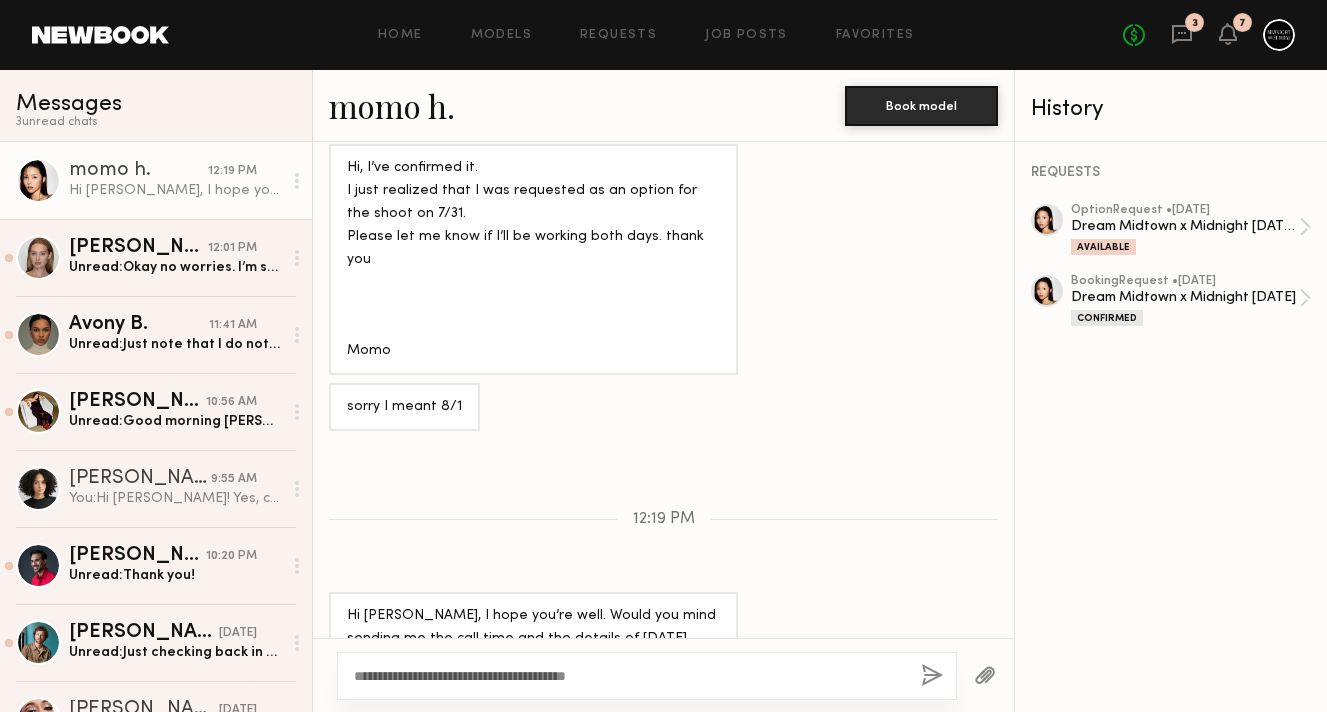 type on "**********" 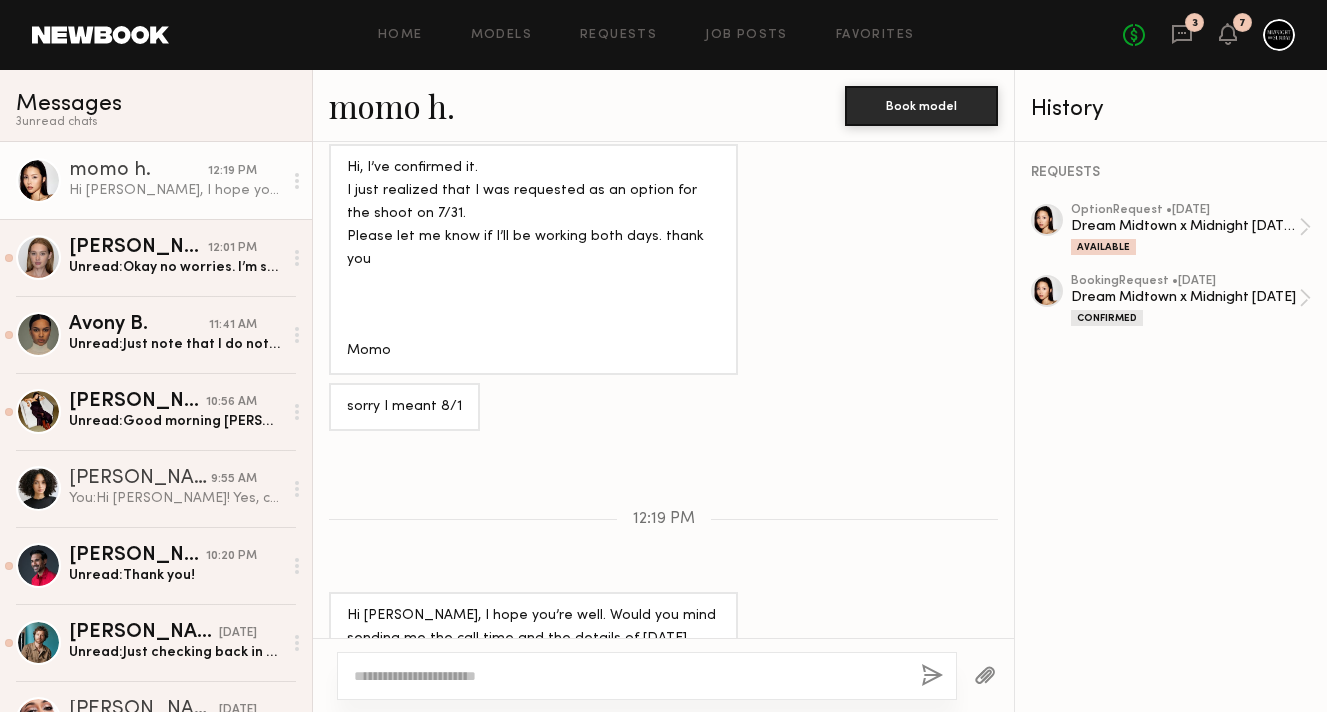 scroll, scrollTop: 2350, scrollLeft: 0, axis: vertical 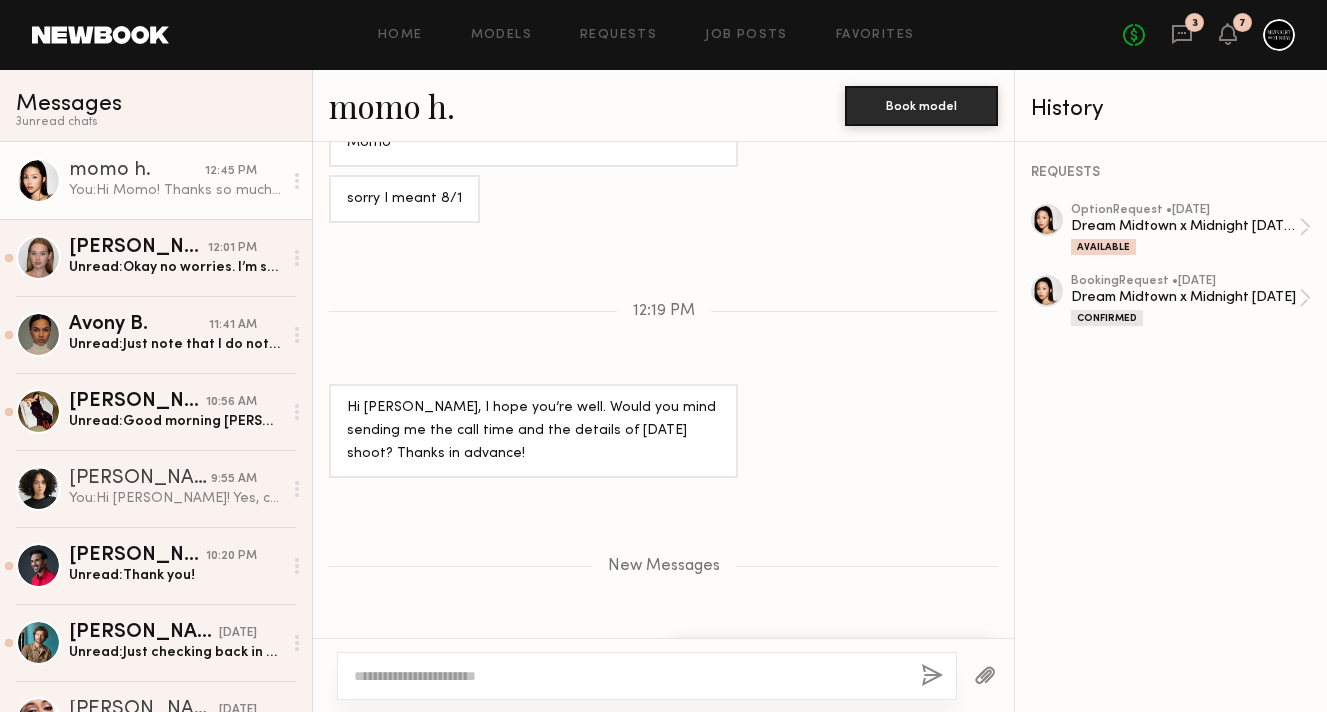 type 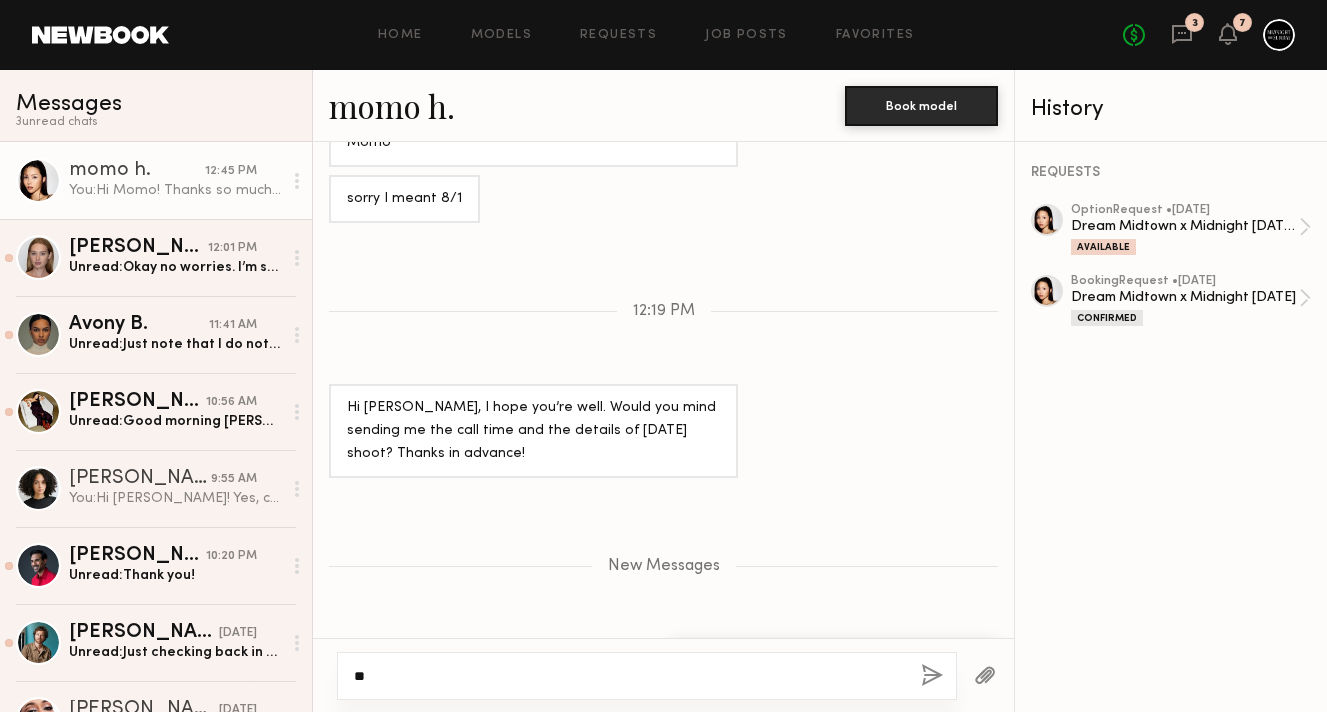 type on "*" 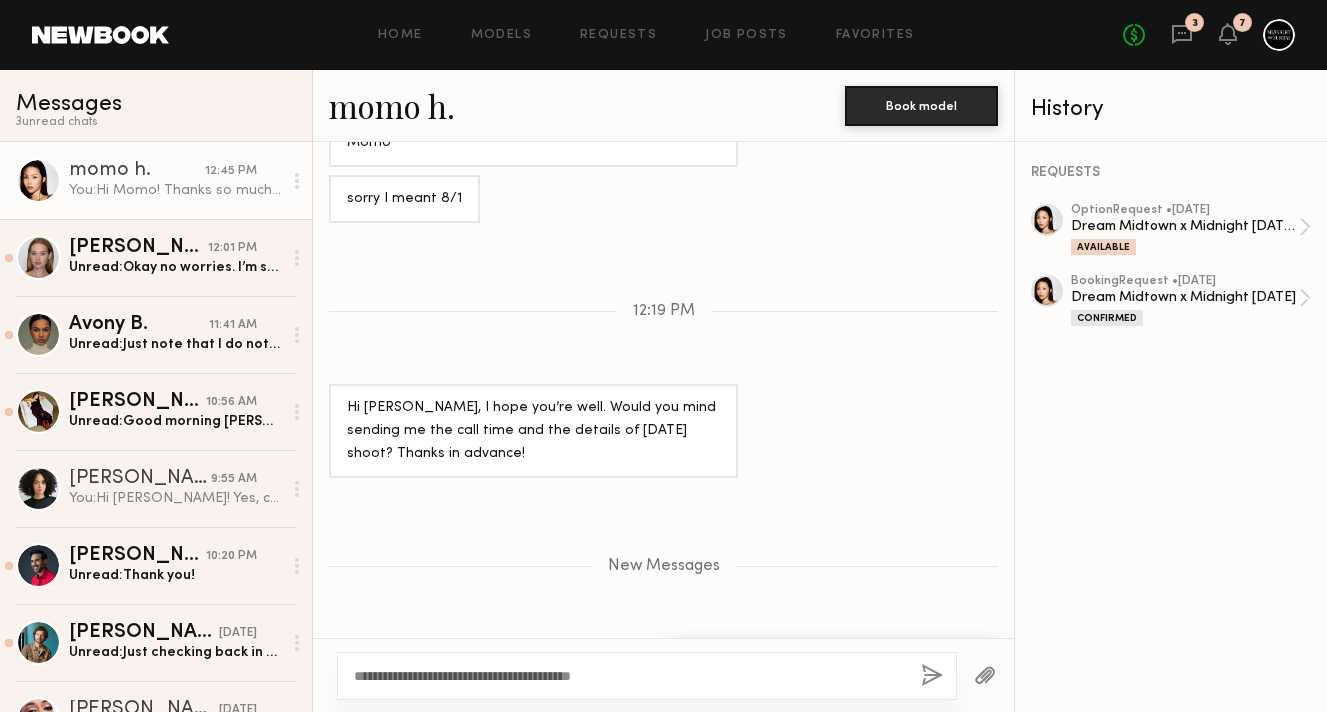 click 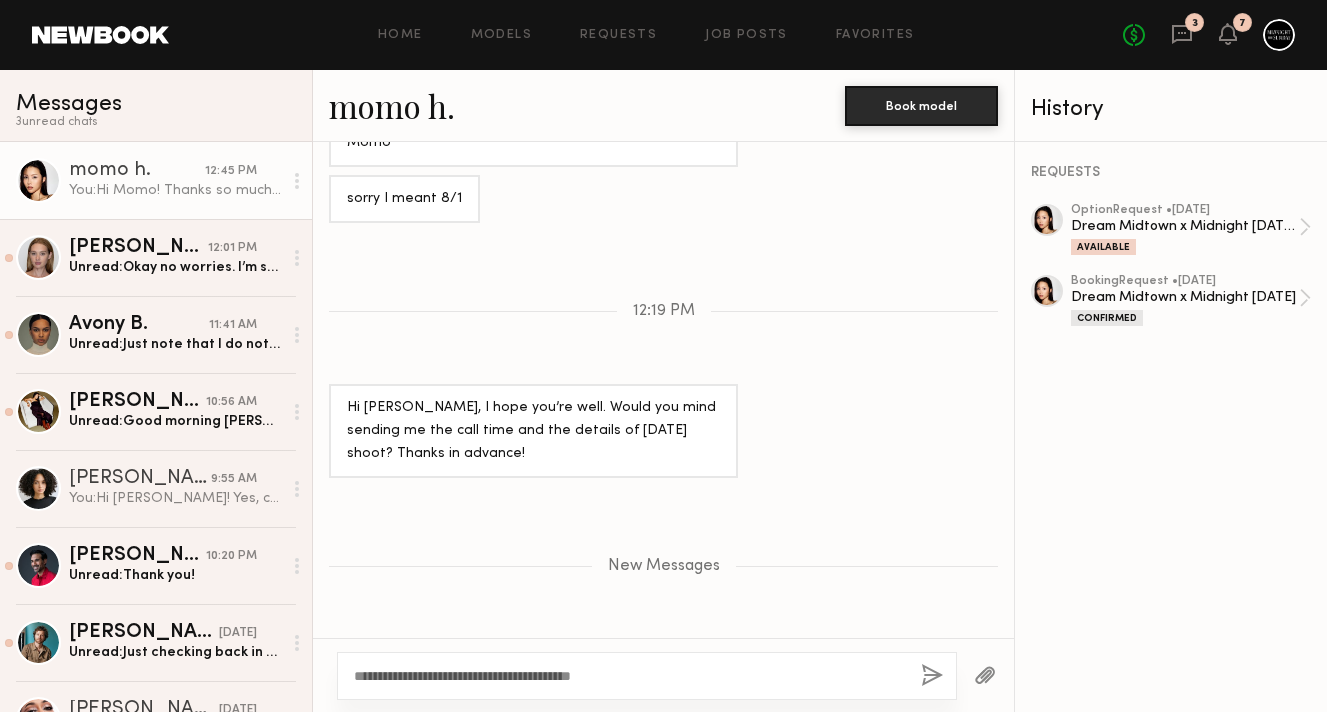 scroll, scrollTop: 2450, scrollLeft: 0, axis: vertical 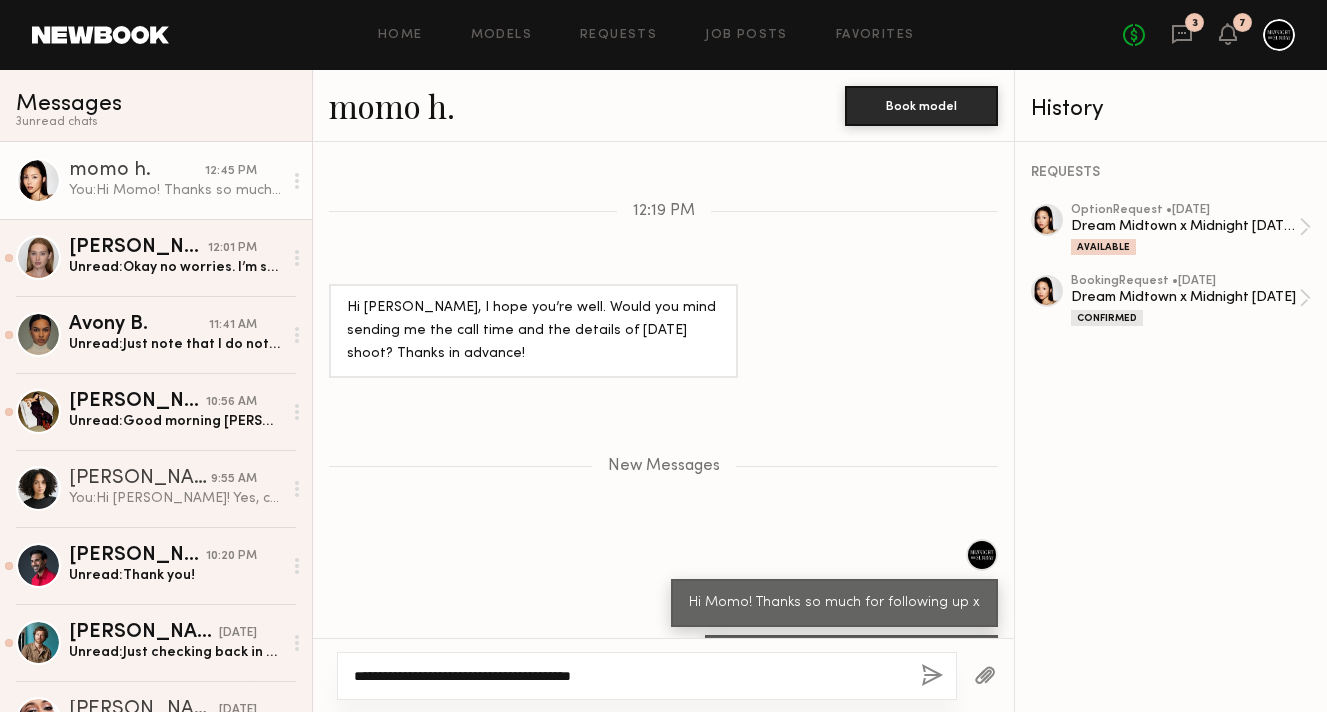 click on "**********" 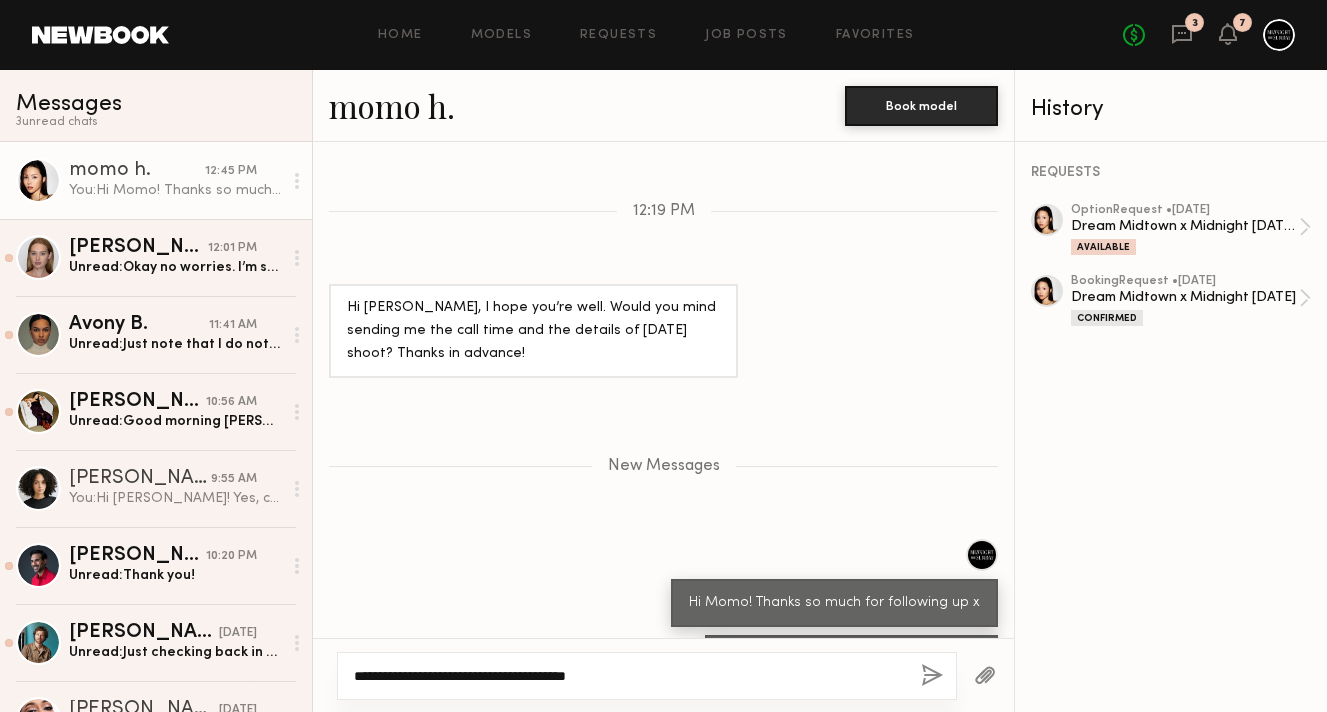 type on "**********" 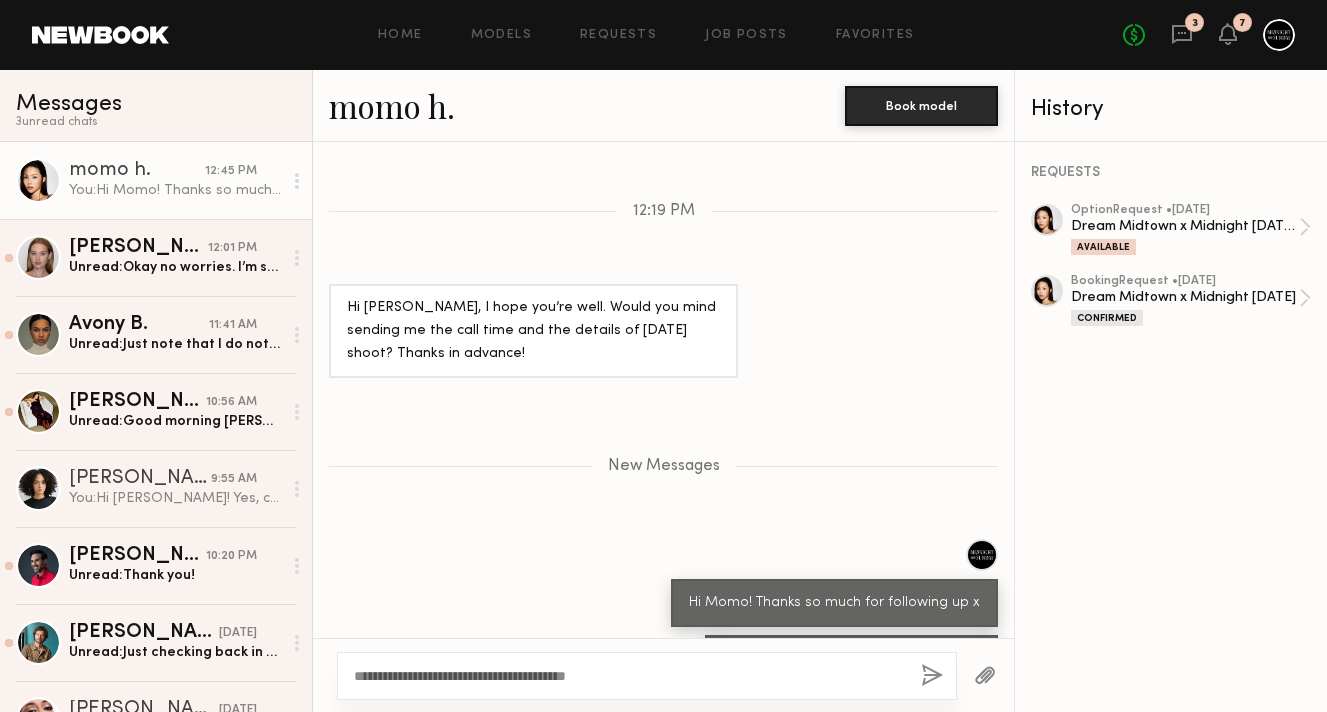 click 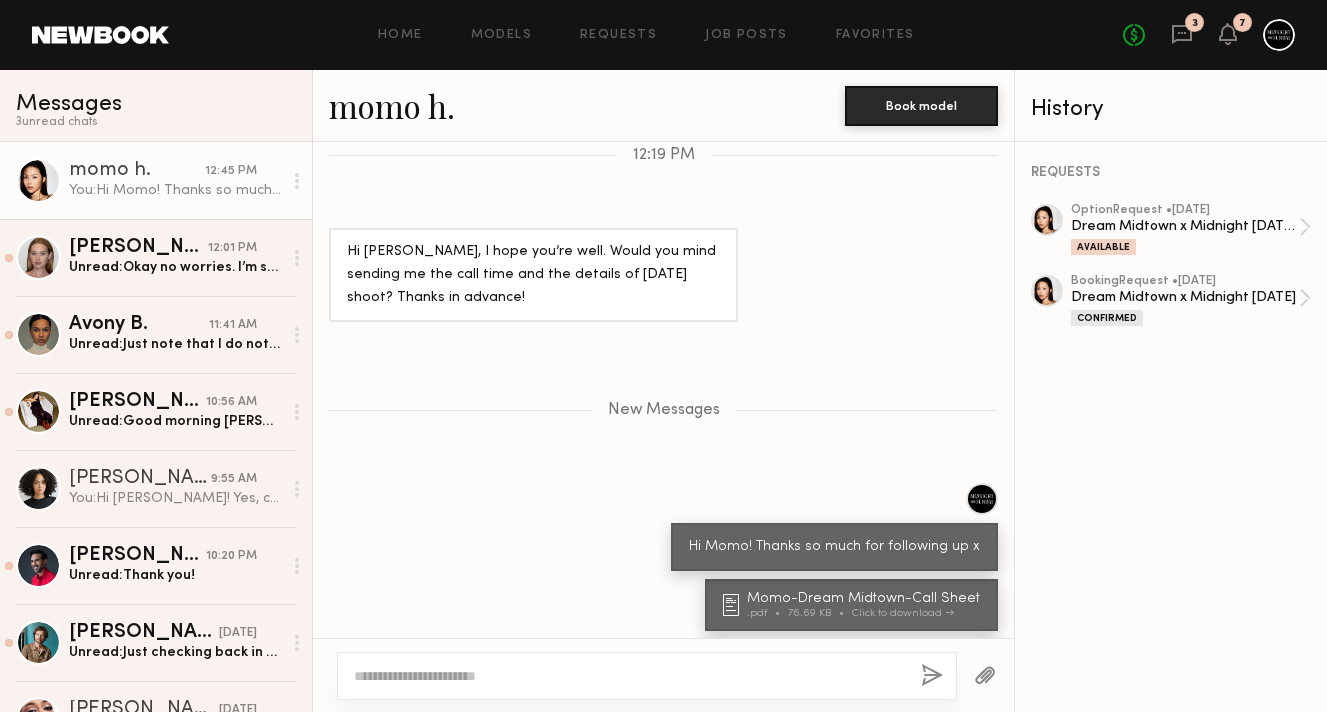 scroll, scrollTop: 2631, scrollLeft: 0, axis: vertical 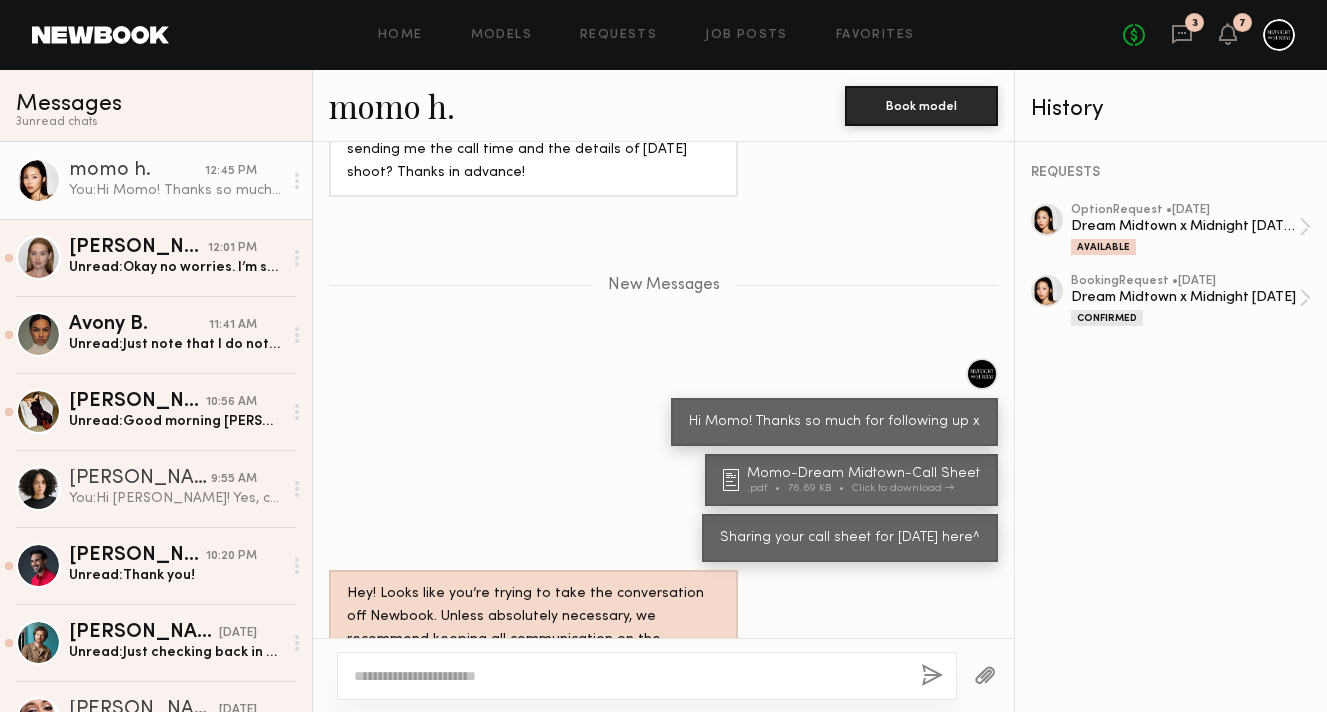 click 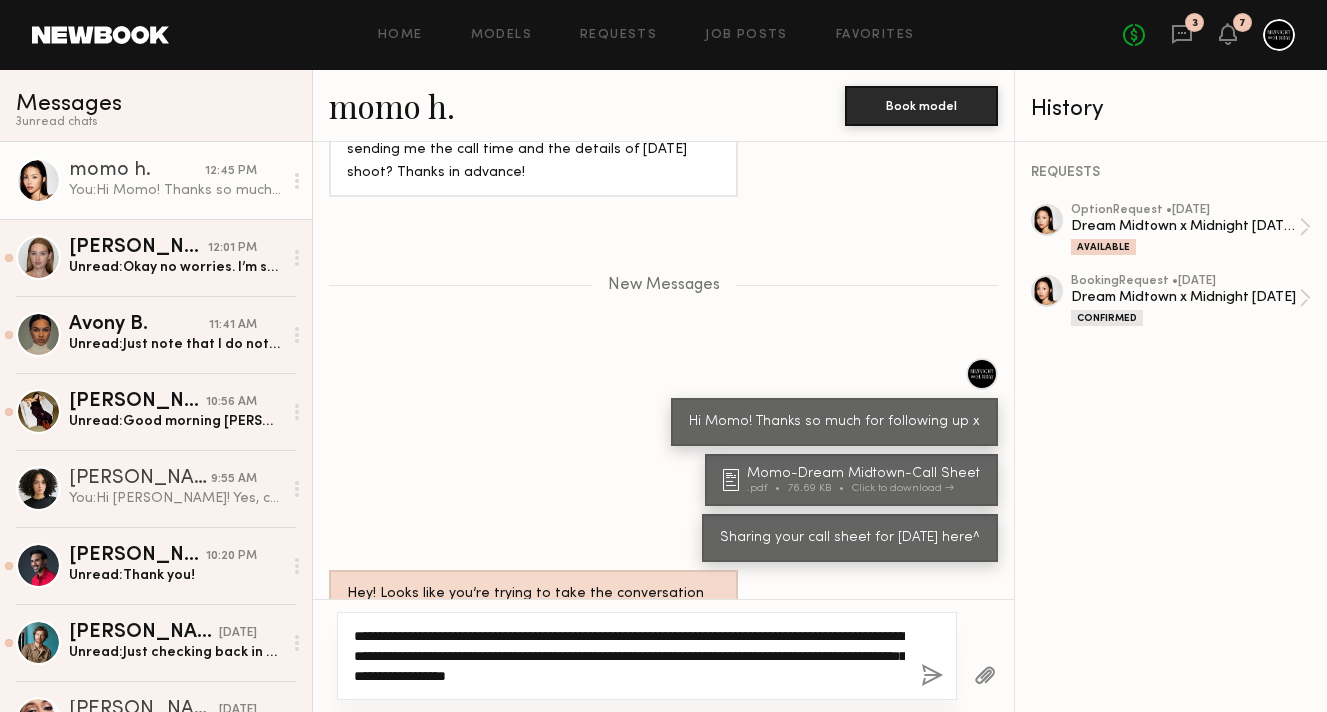 type on "**********" 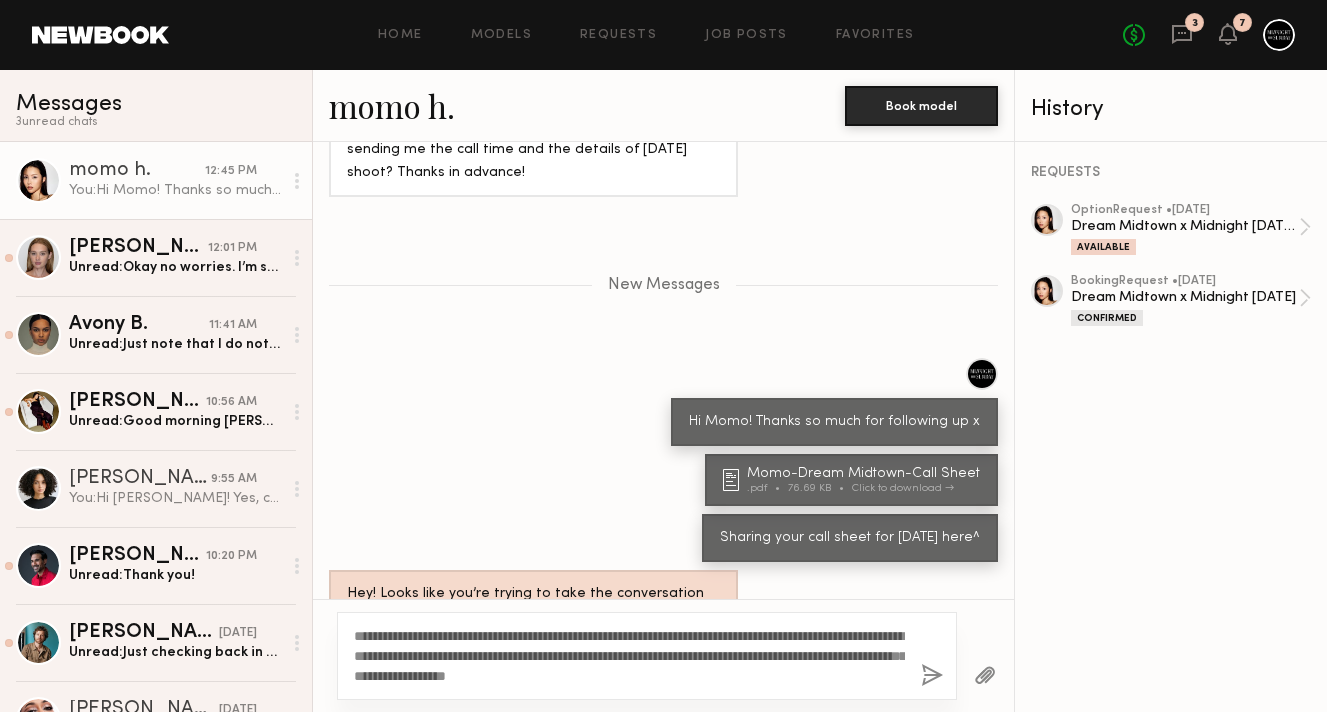 click on "**********" 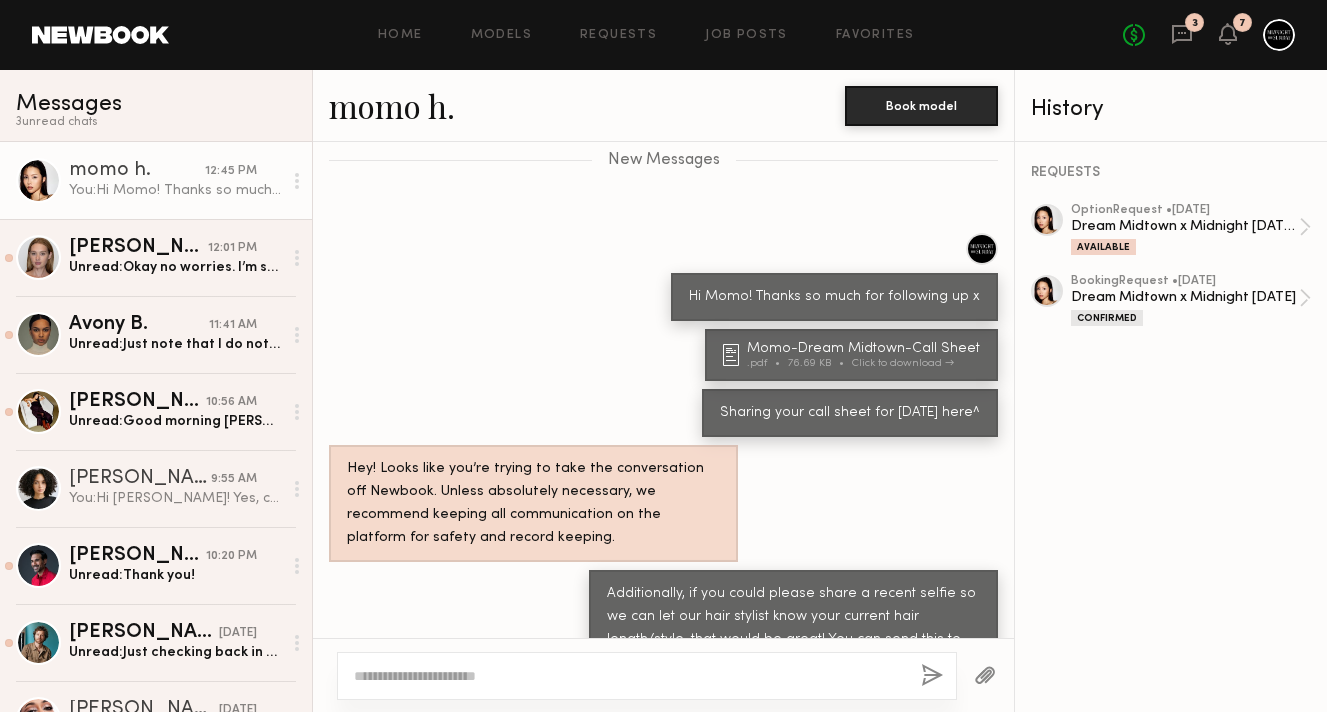 scroll, scrollTop: 2881, scrollLeft: 0, axis: vertical 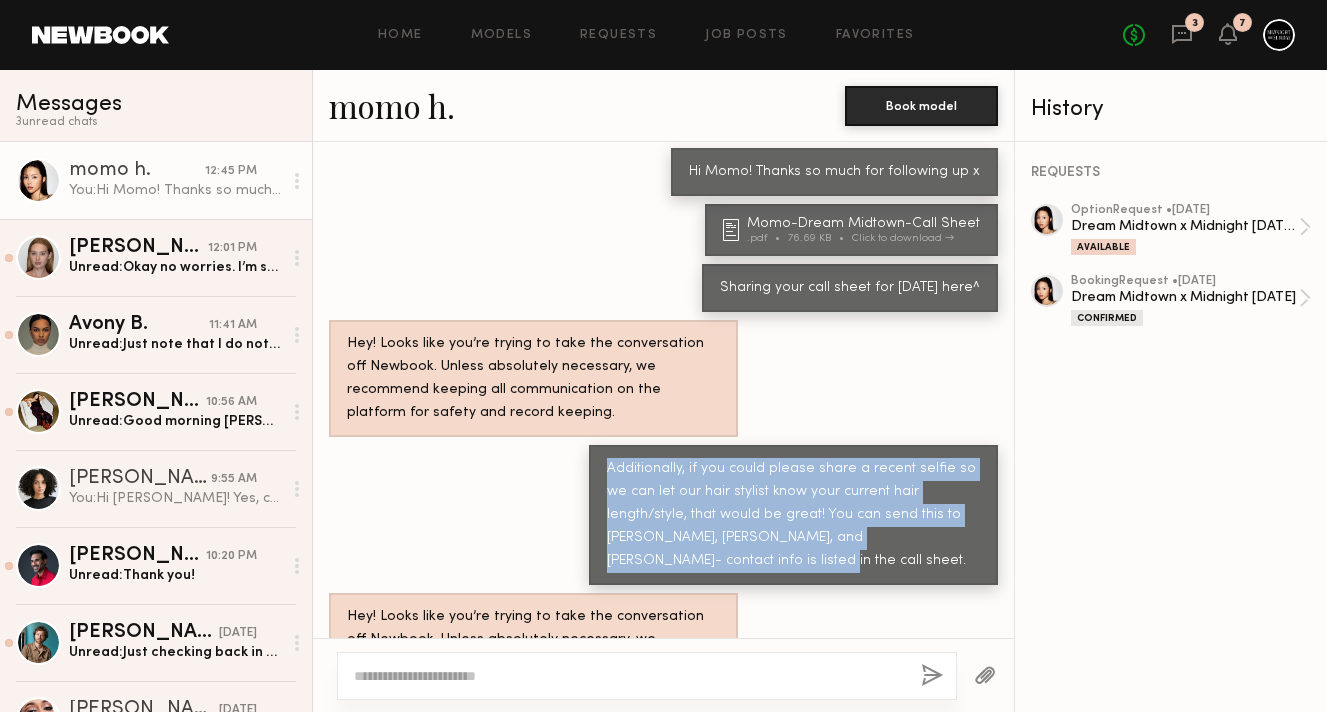 drag, startPoint x: 931, startPoint y: 471, endPoint x: 589, endPoint y: 393, distance: 350.78198 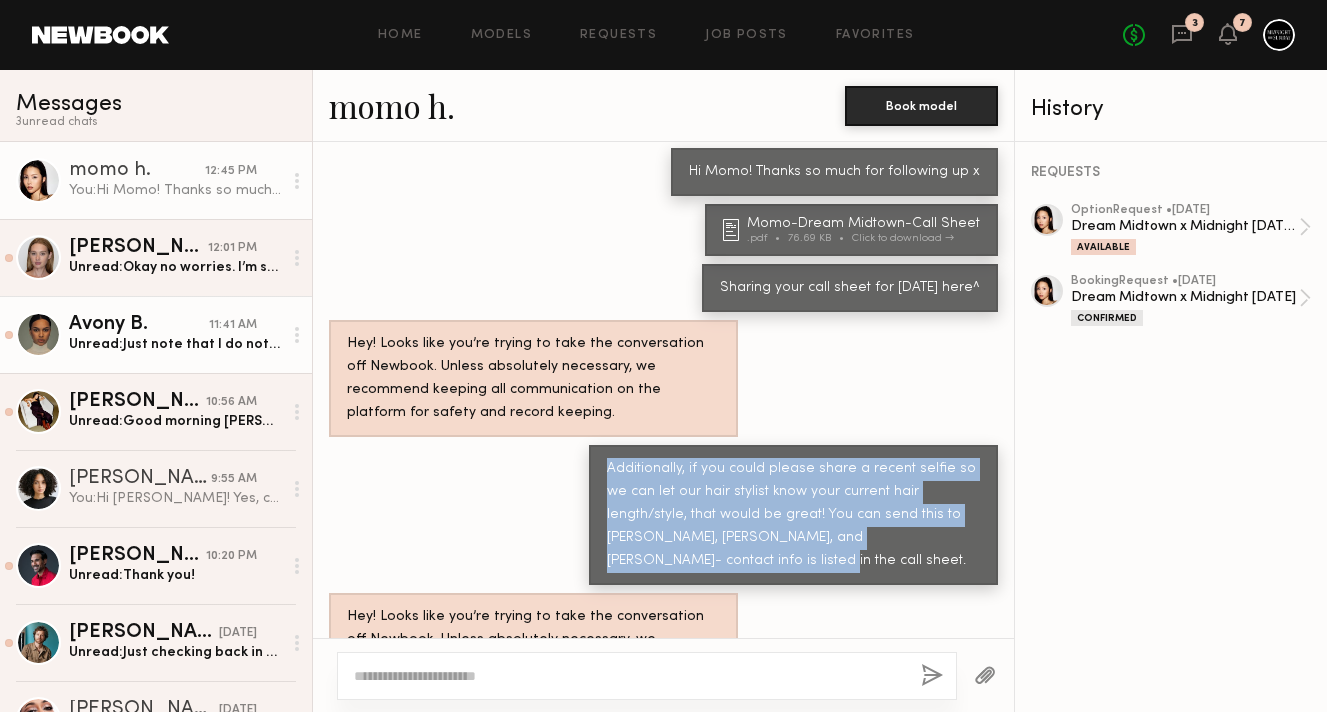 click on "Avony B. 11:41 AM Unread:  Just note that I do not own these items:
strap heel I only have a regular black high heels, no light colors shoes and no straight legged jeans). My apologies" 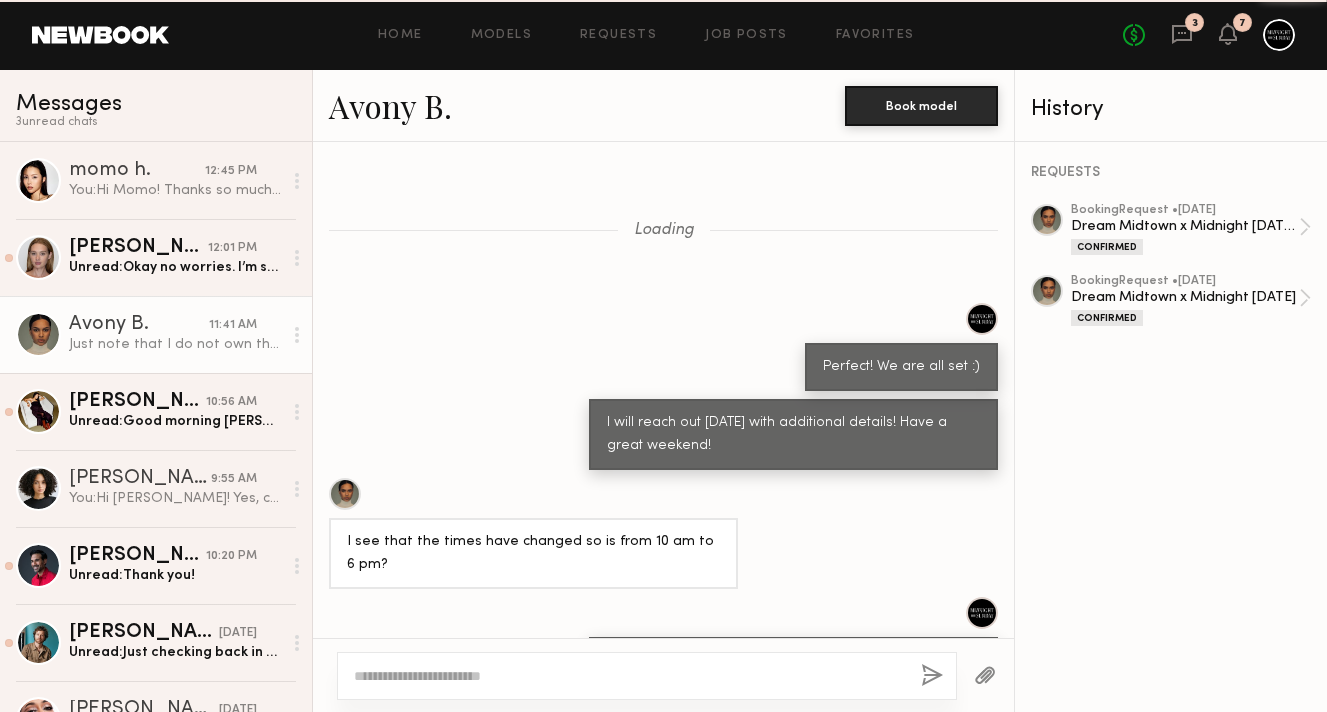 scroll, scrollTop: 936, scrollLeft: 0, axis: vertical 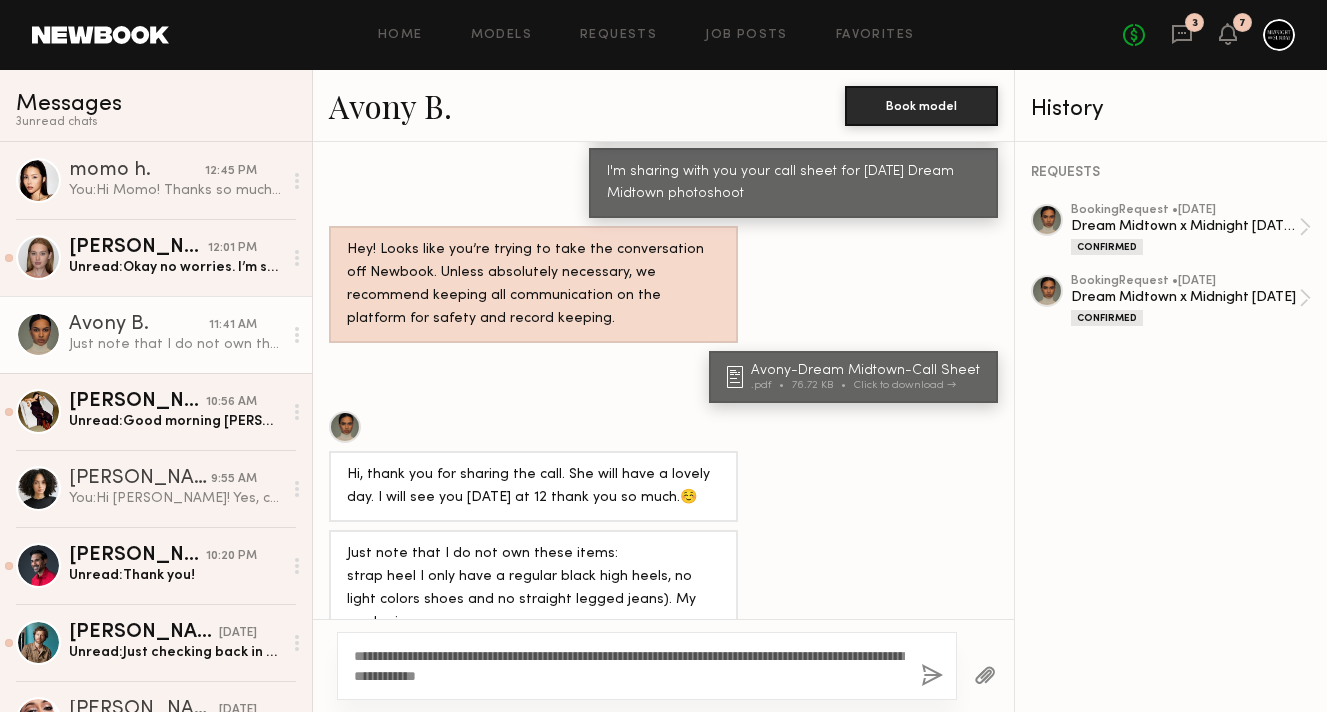 type on "**********" 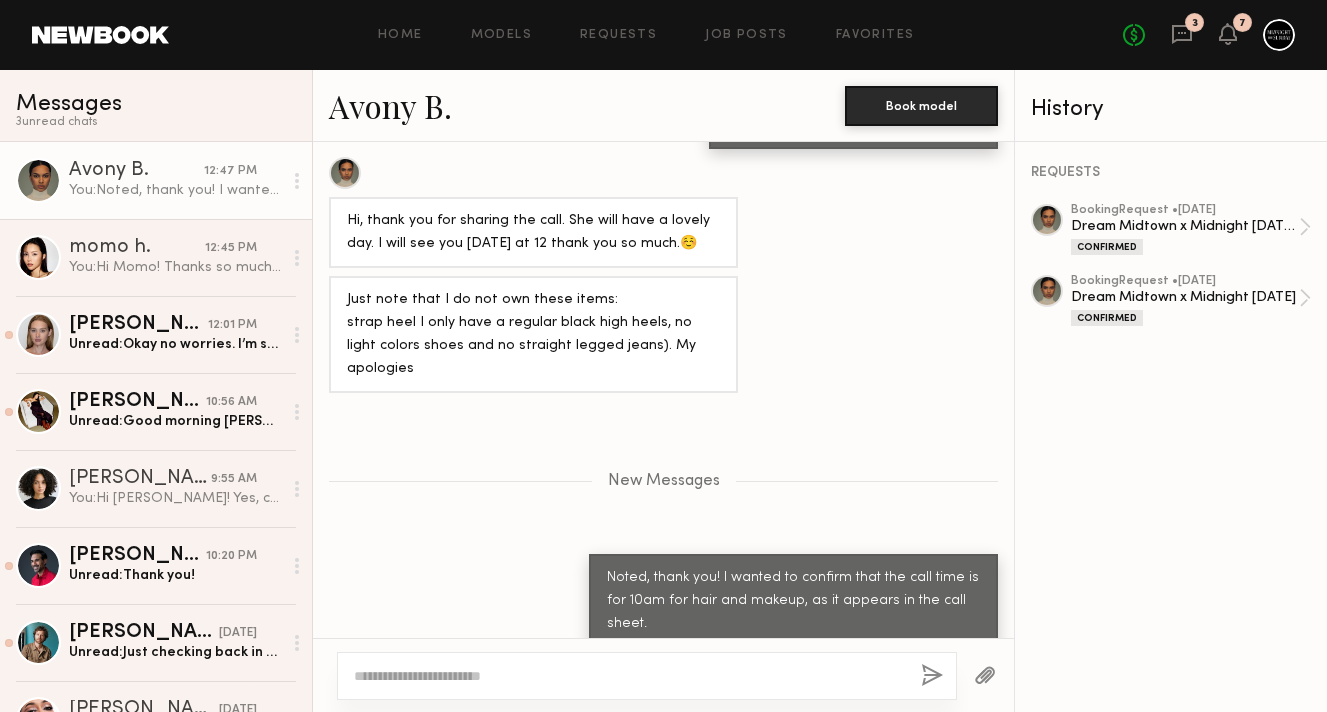 scroll, scrollTop: 1315, scrollLeft: 0, axis: vertical 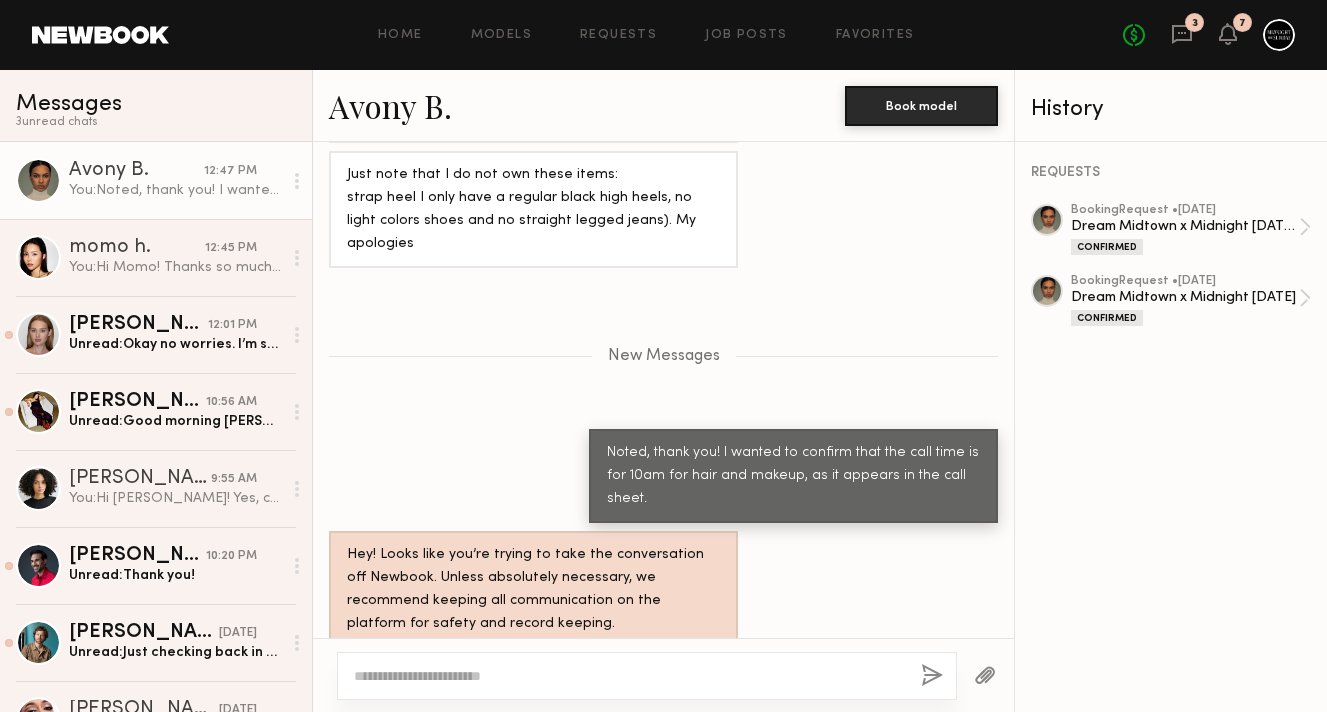 click 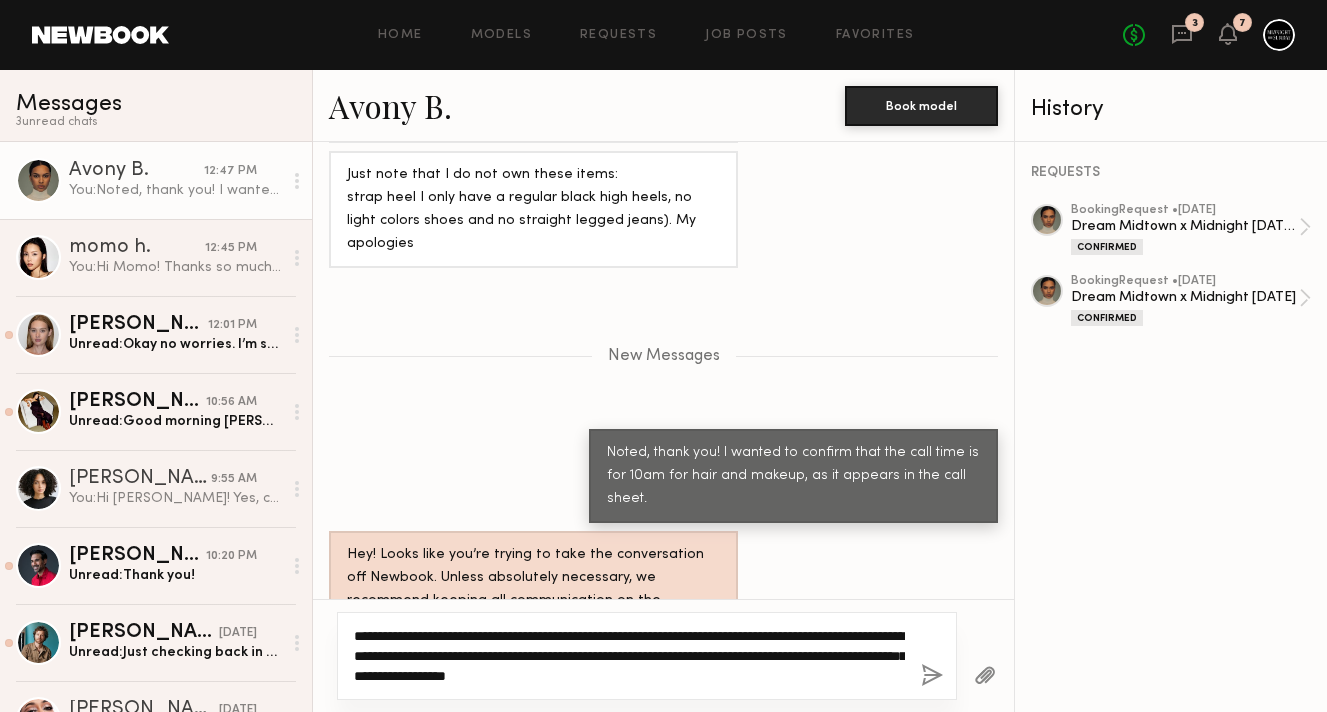type on "**********" 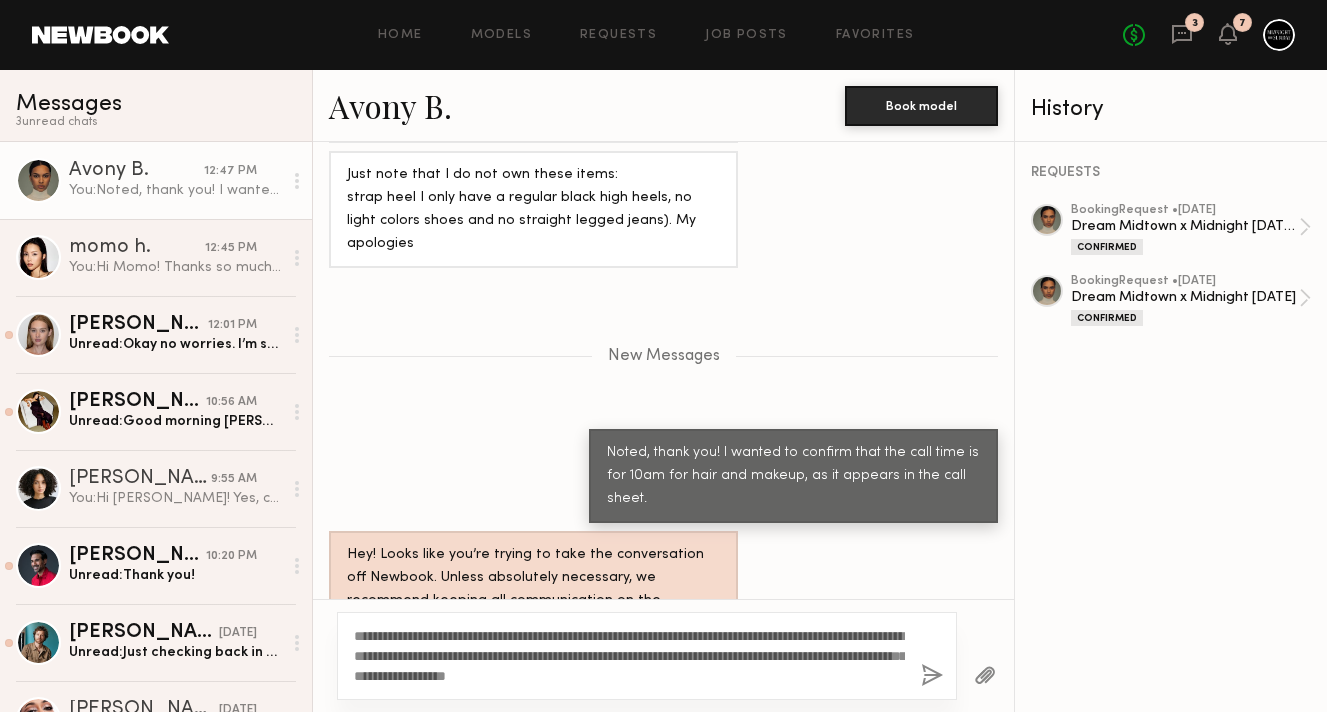 click 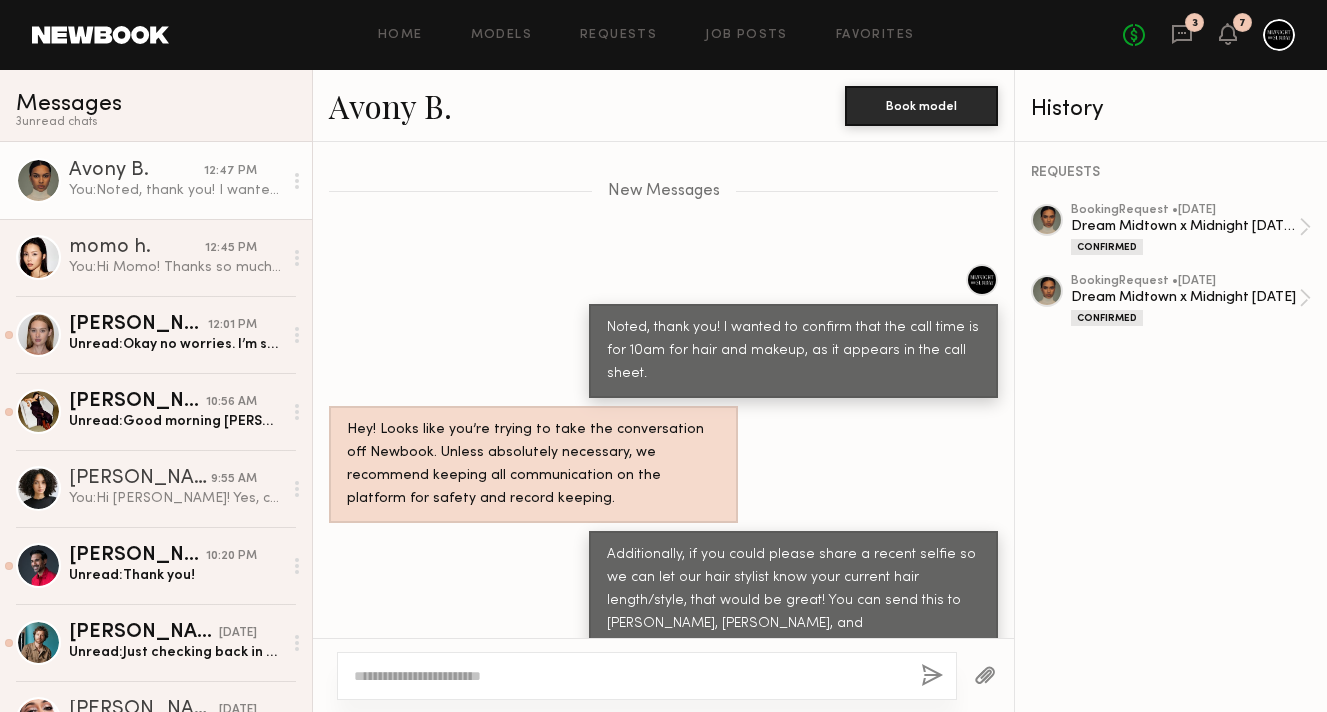 scroll, scrollTop: 1605, scrollLeft: 0, axis: vertical 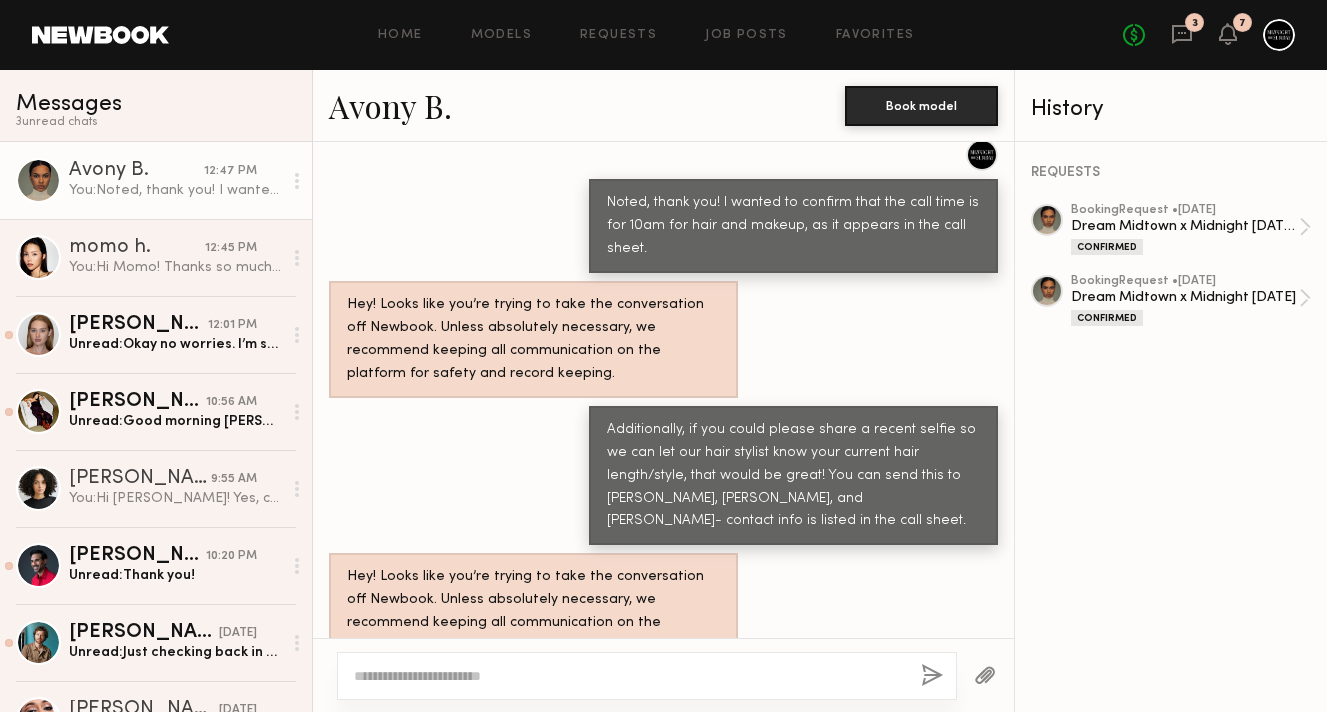 click 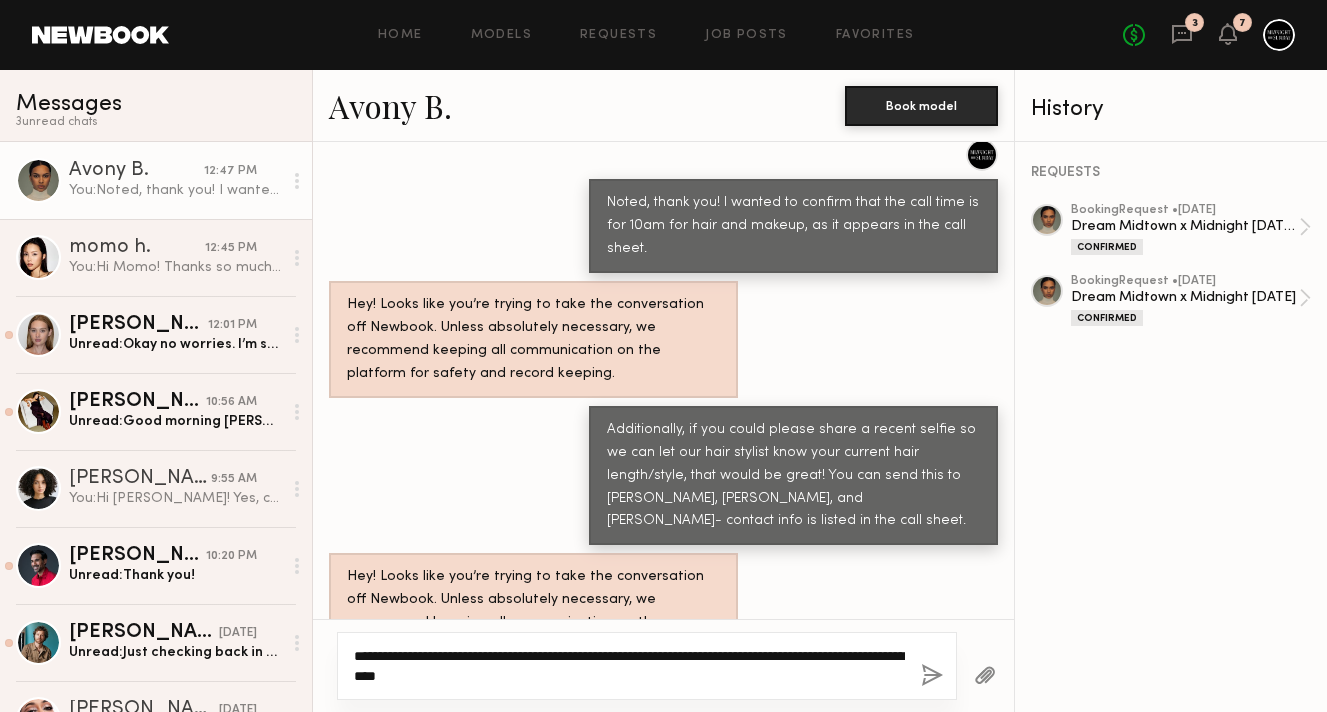 type on "**********" 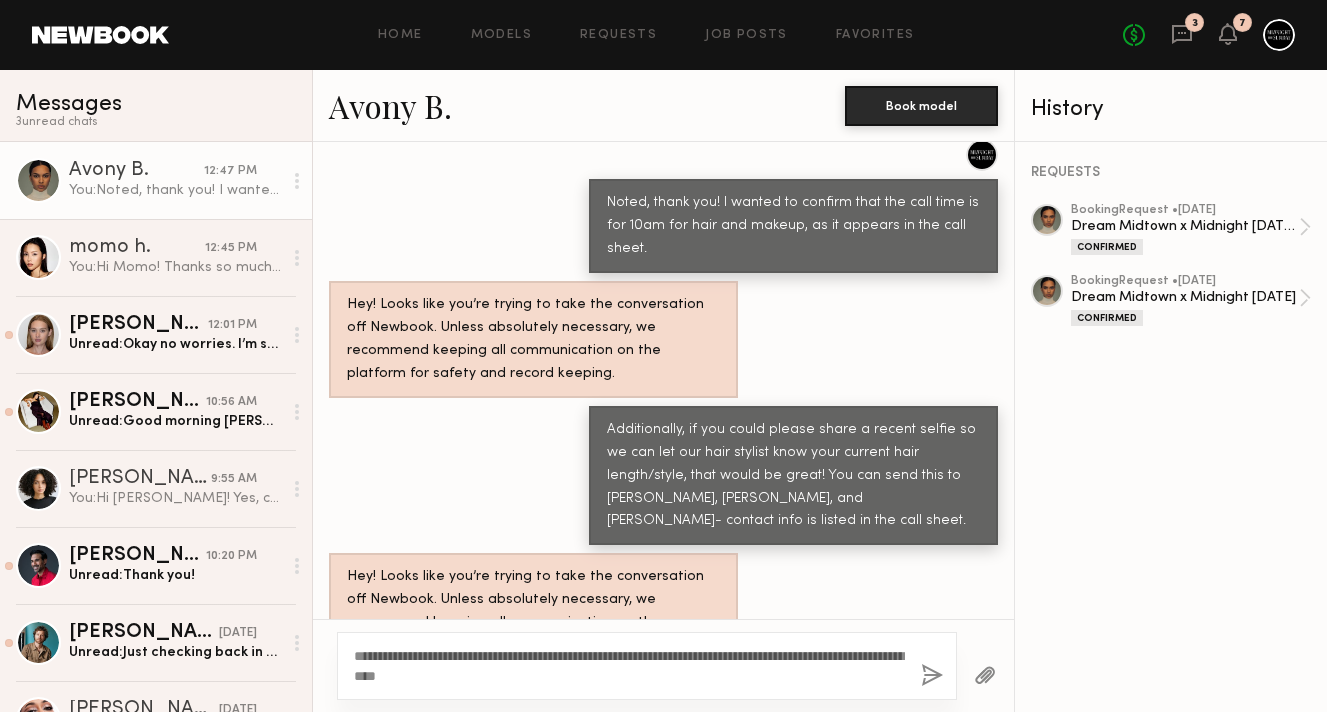 click 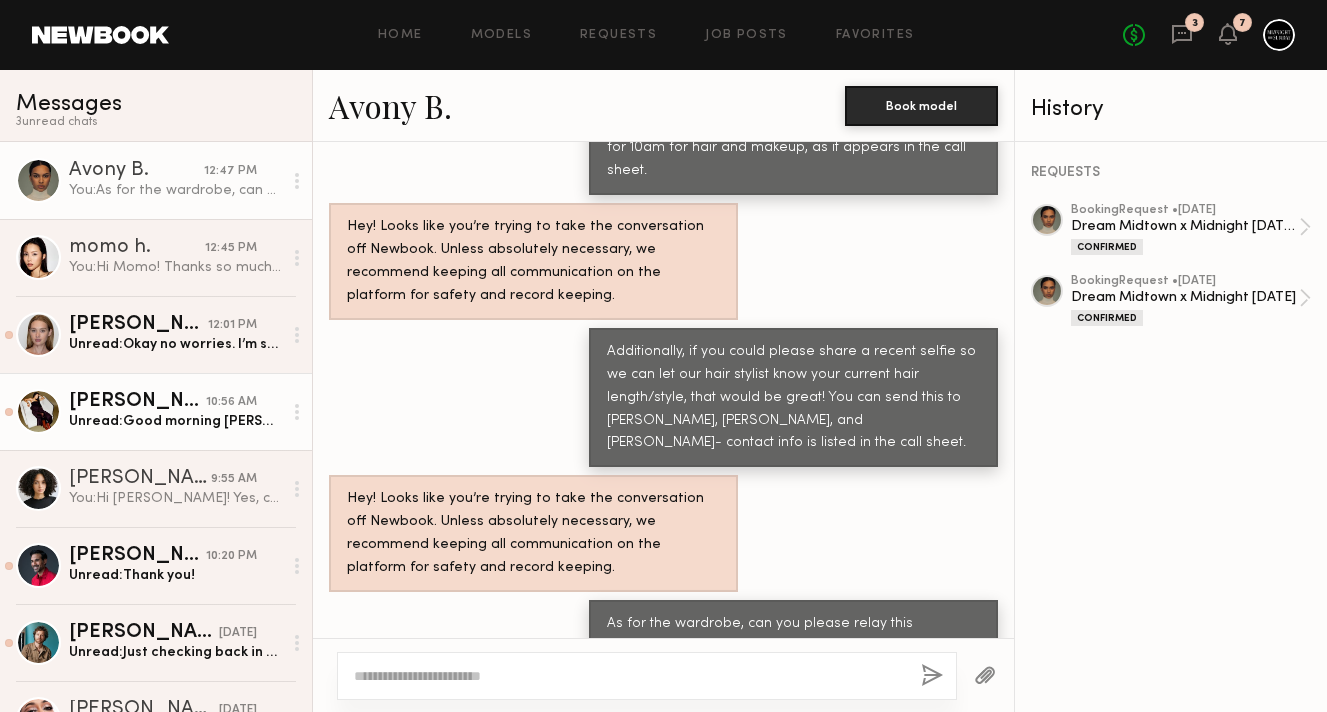 scroll, scrollTop: 1808, scrollLeft: 0, axis: vertical 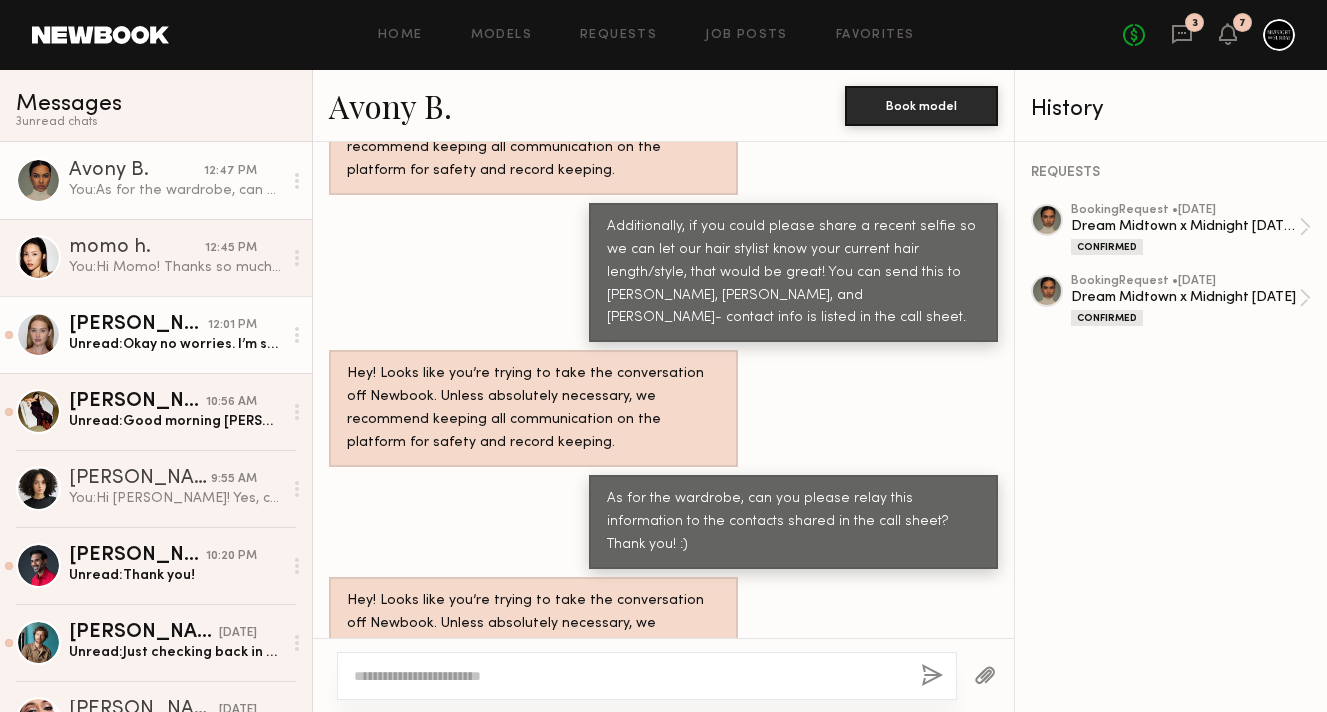 click on "Unread:  Okay no worries. I’m sorry I wasn’t able to make this work! Would love to work with you in the future :) best of luck with this project!" 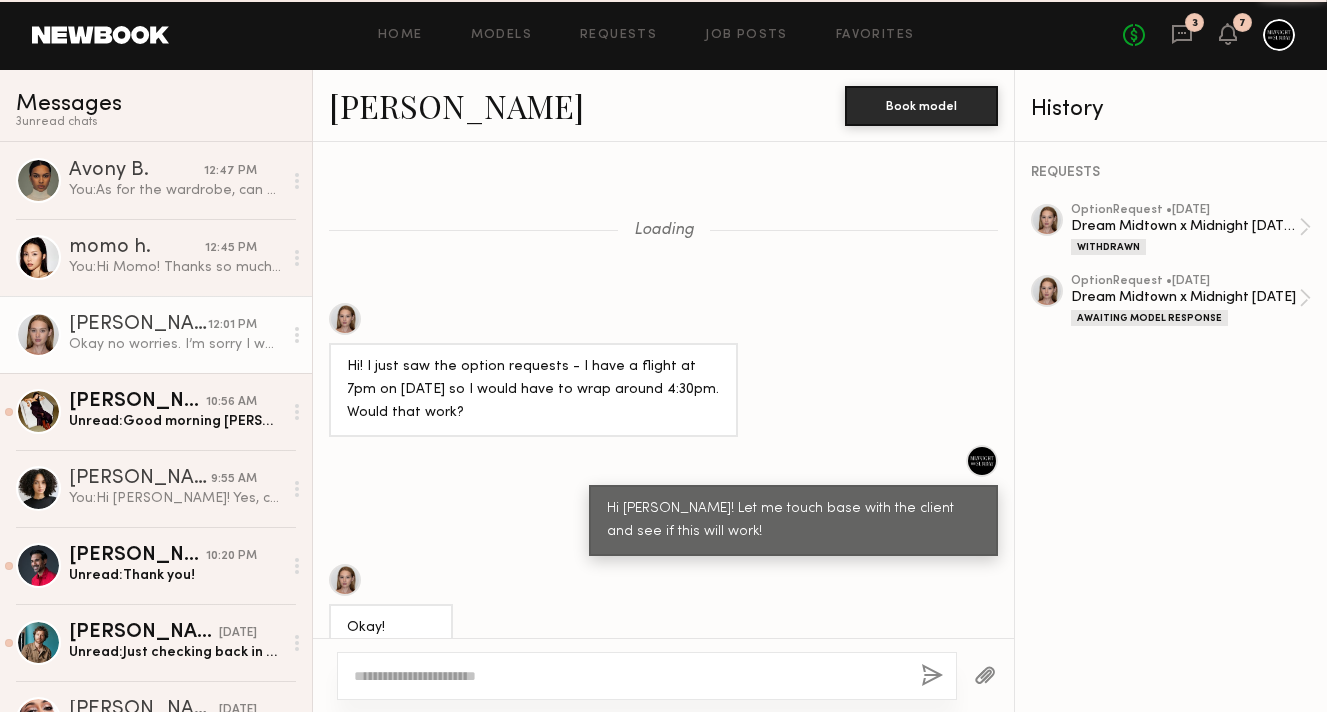 scroll, scrollTop: 1424, scrollLeft: 0, axis: vertical 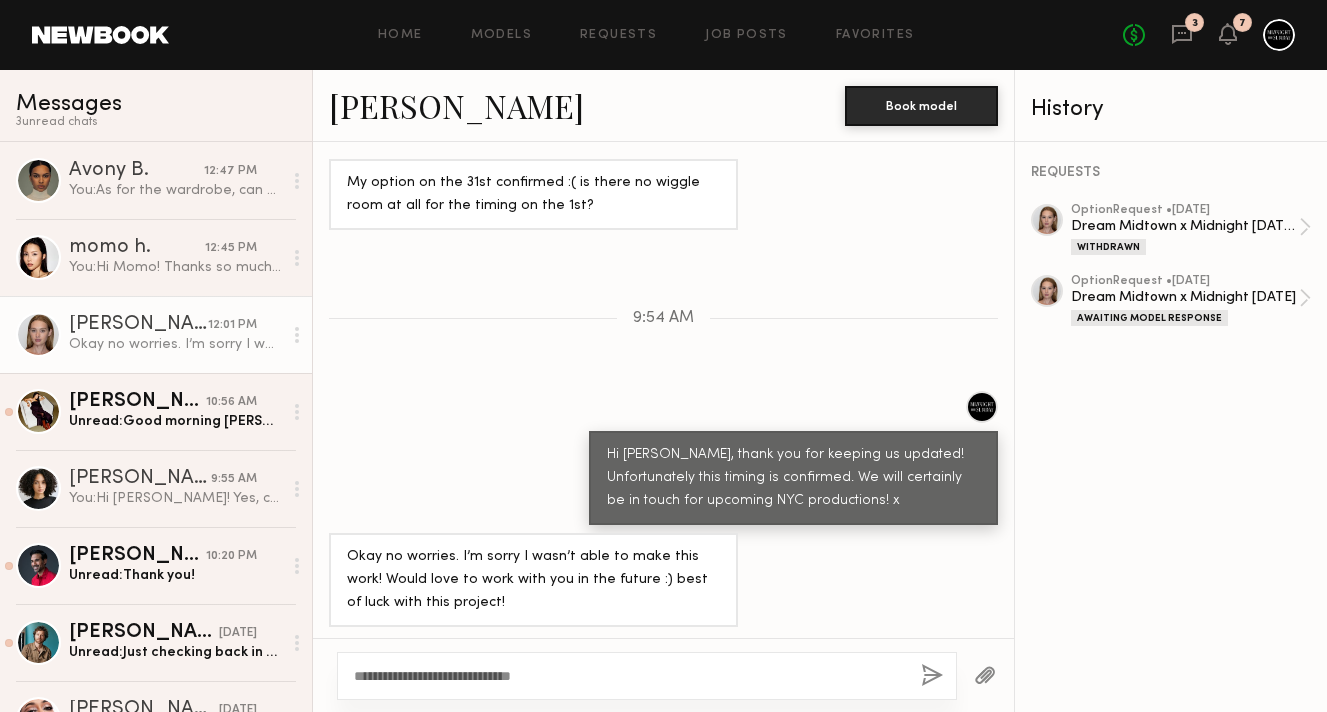 type on "**********" 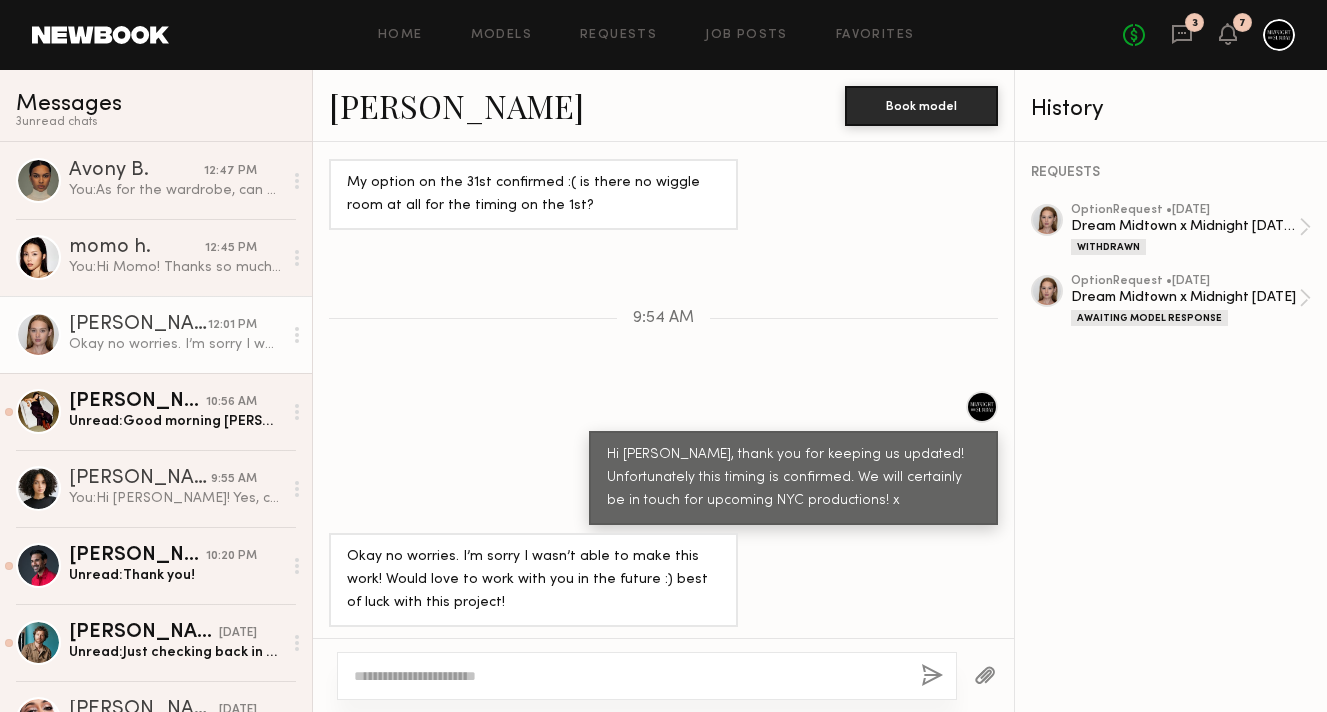 scroll, scrollTop: 1672, scrollLeft: 0, axis: vertical 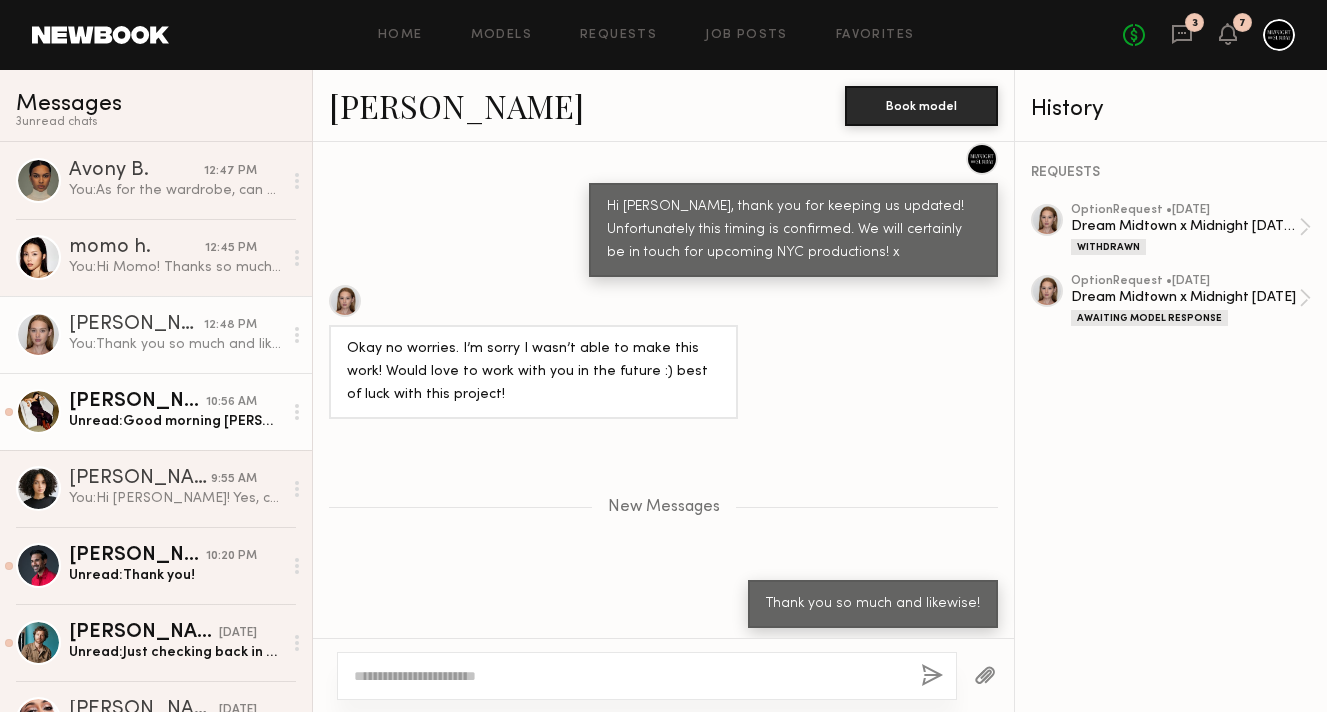 click on "Unread:  Good morning Olivia. How are you I hope all is well! I'm excited tor tomorrow and Fridays shoot. I'm trying to prepare and I wanted to know if there is a call sheet for tomorrow shoot?" 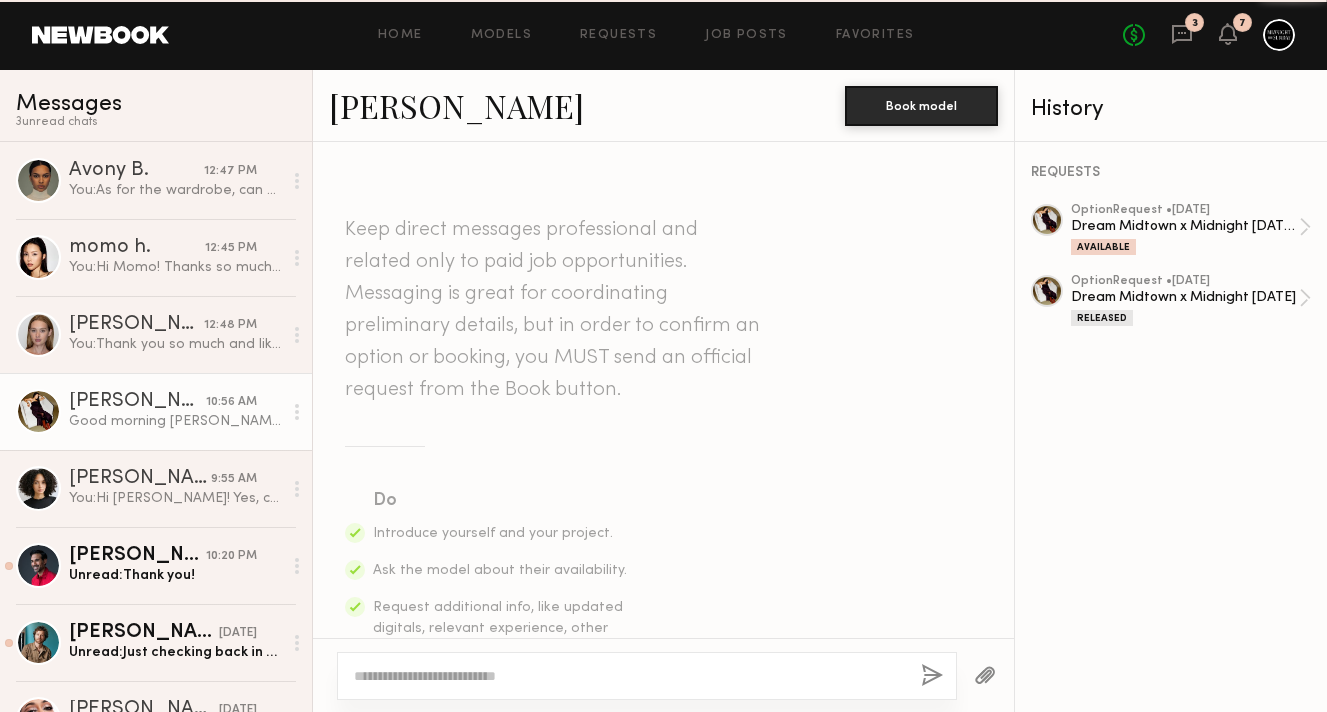 scroll, scrollTop: 1421, scrollLeft: 0, axis: vertical 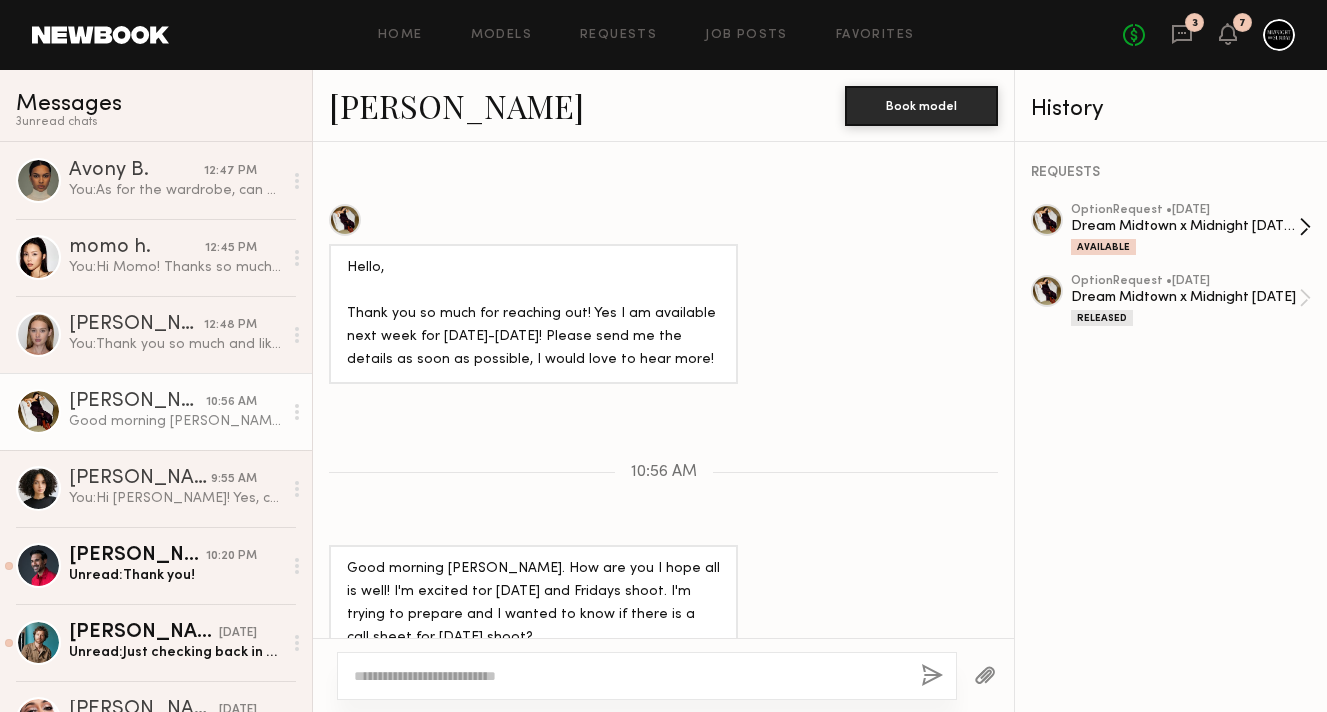 click on "option  Request •  07/25/2025" 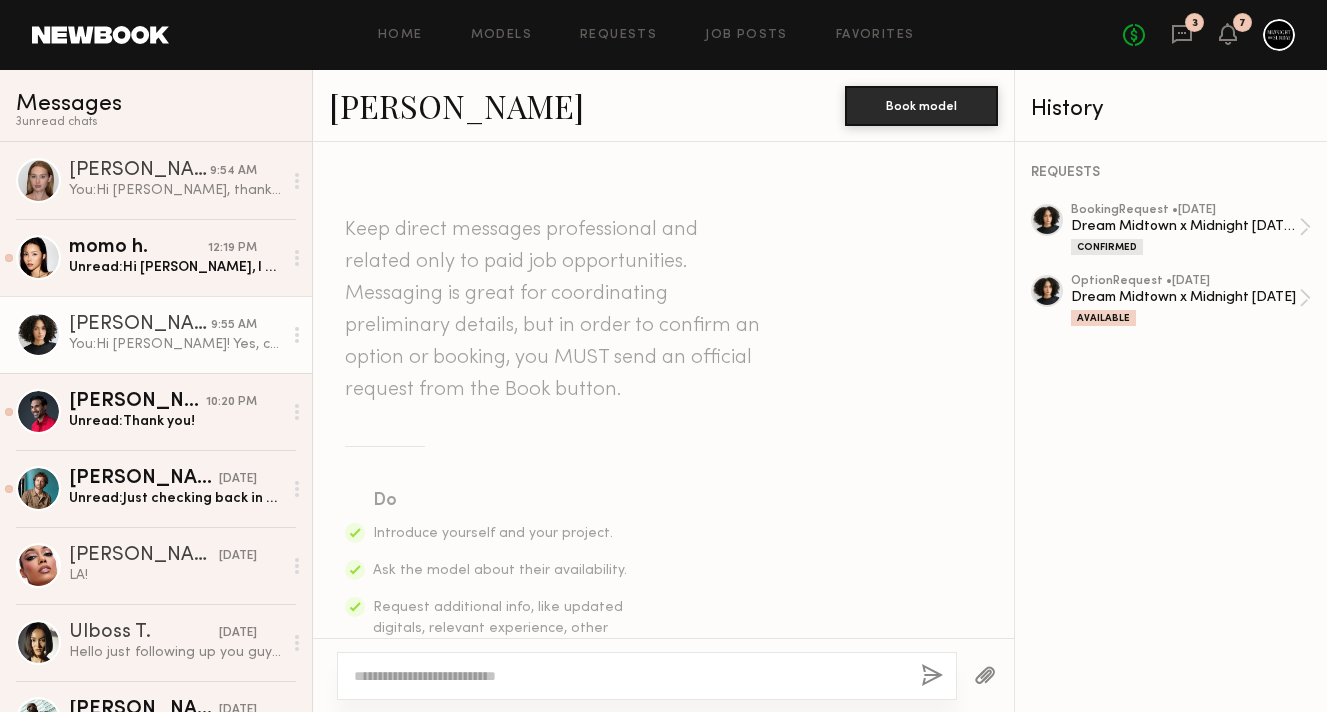 scroll, scrollTop: 0, scrollLeft: 0, axis: both 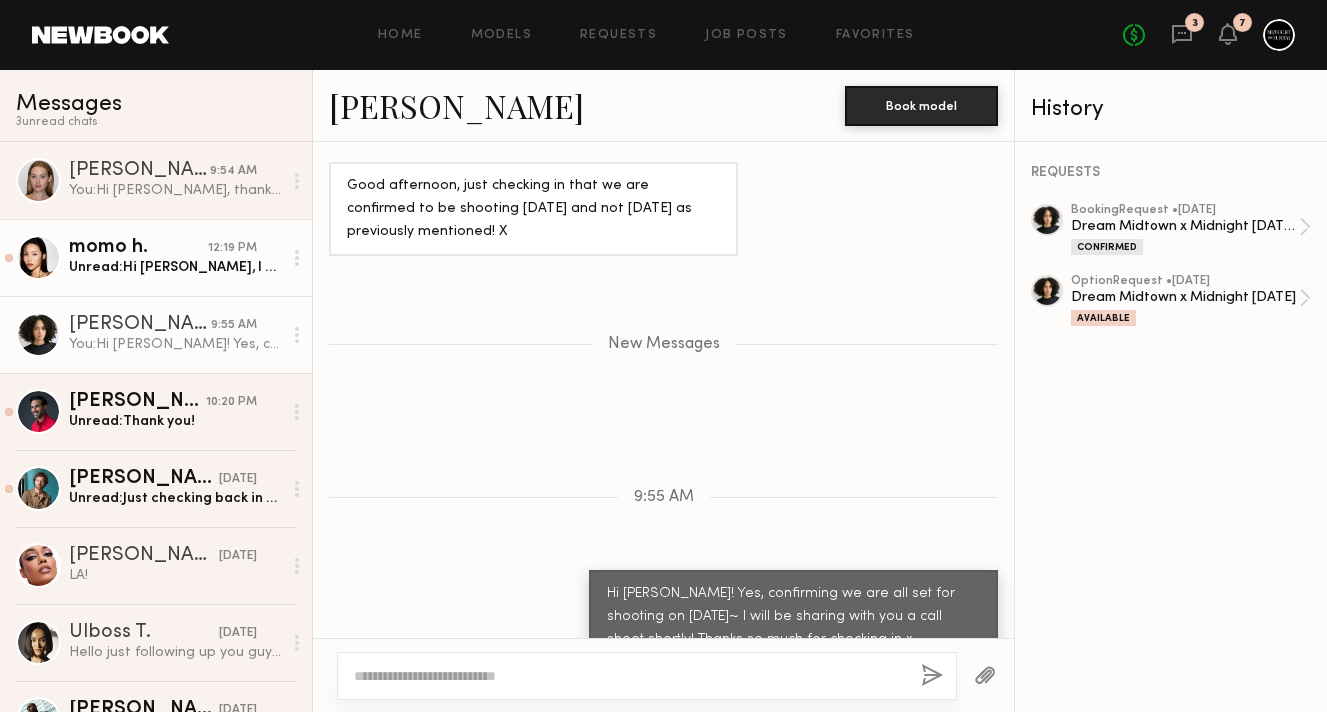 click on "Unread:  Hi [PERSON_NAME], I hope you’re well. Would you mind sending me the call time and the details of [DATE] shoot? Thanks in advance!" 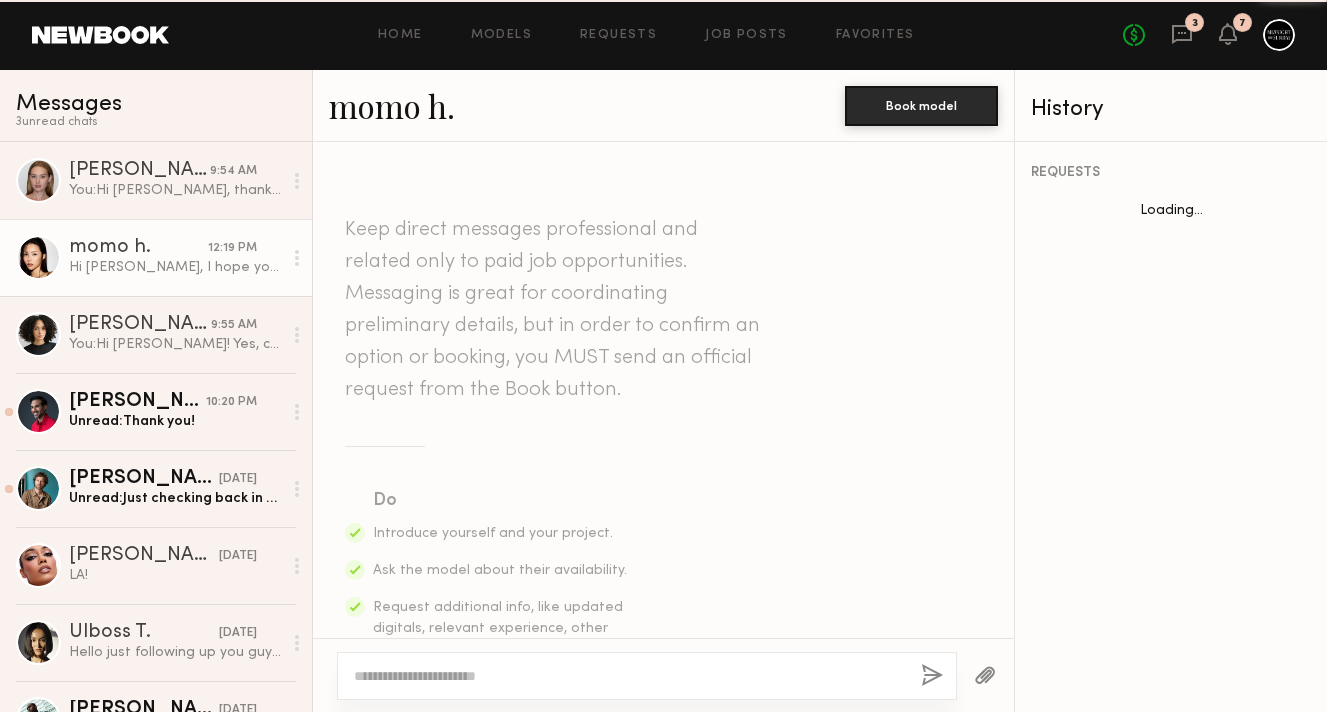scroll, scrollTop: 2142, scrollLeft: 0, axis: vertical 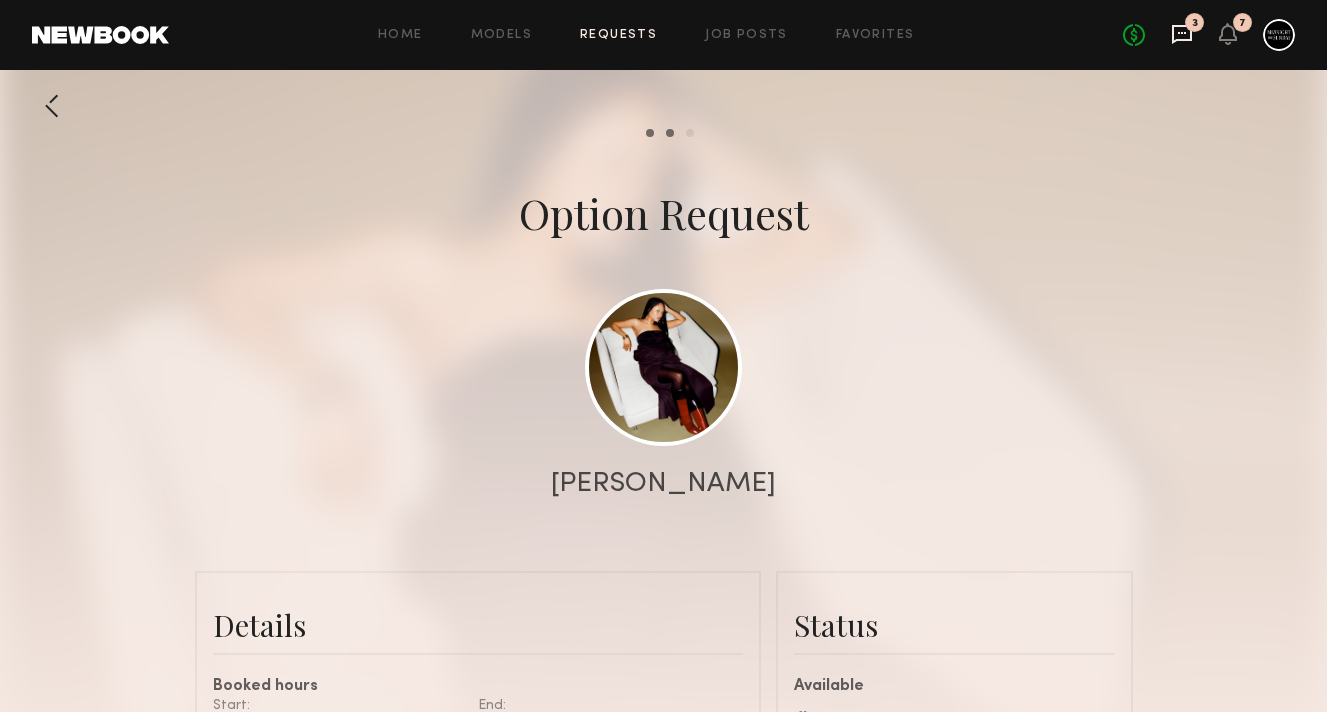 click 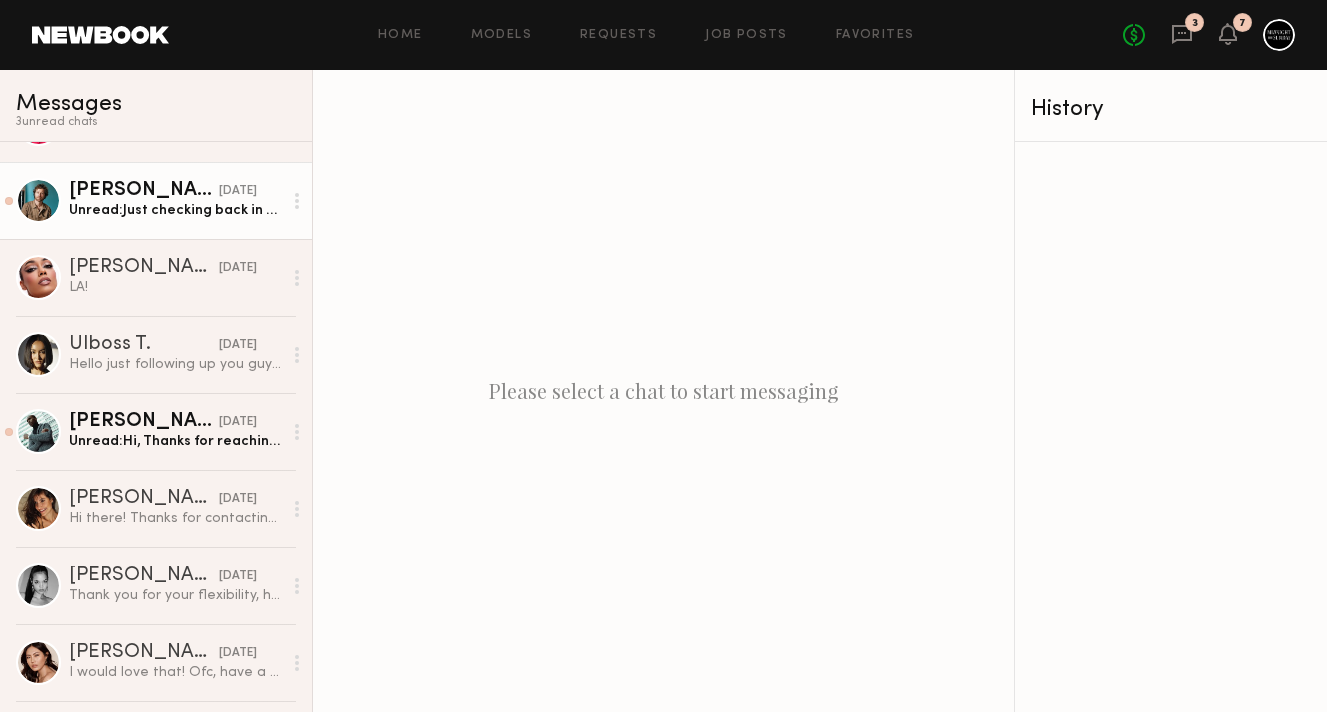 scroll, scrollTop: 579, scrollLeft: 0, axis: vertical 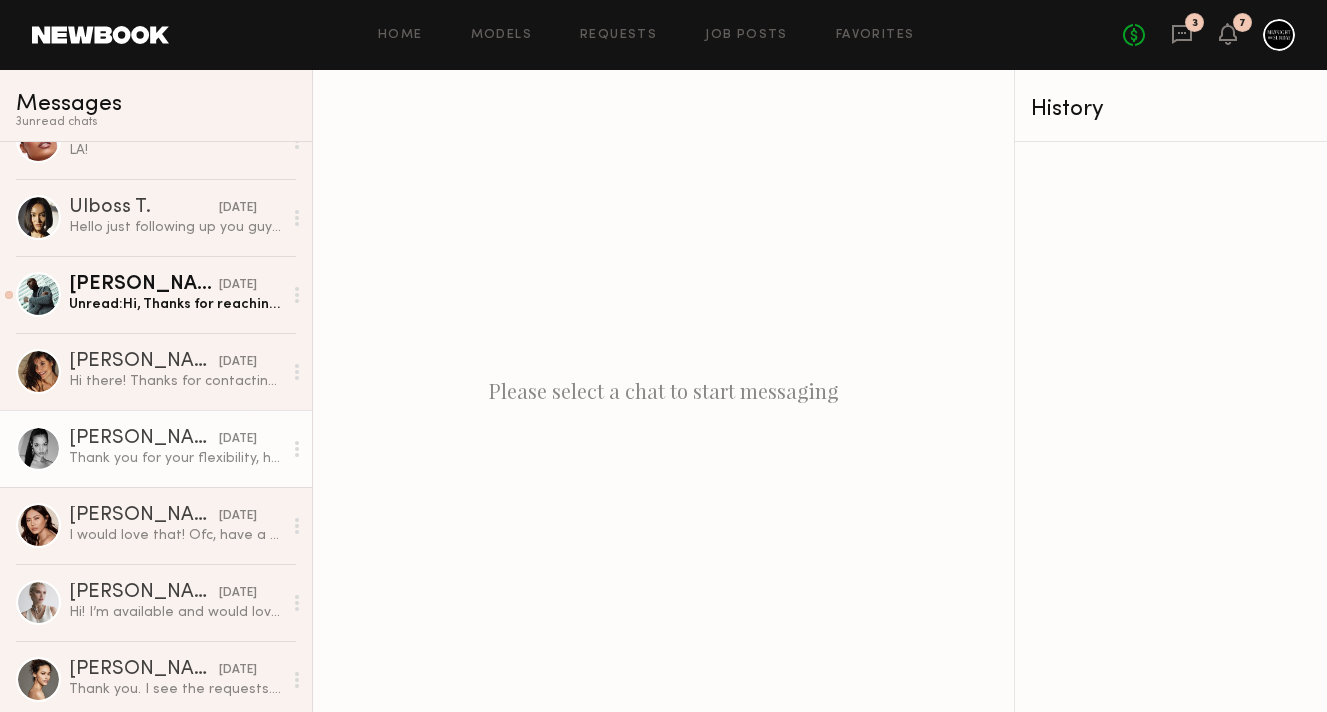 click on "Thank you for your flexibility, have a great weekend!" 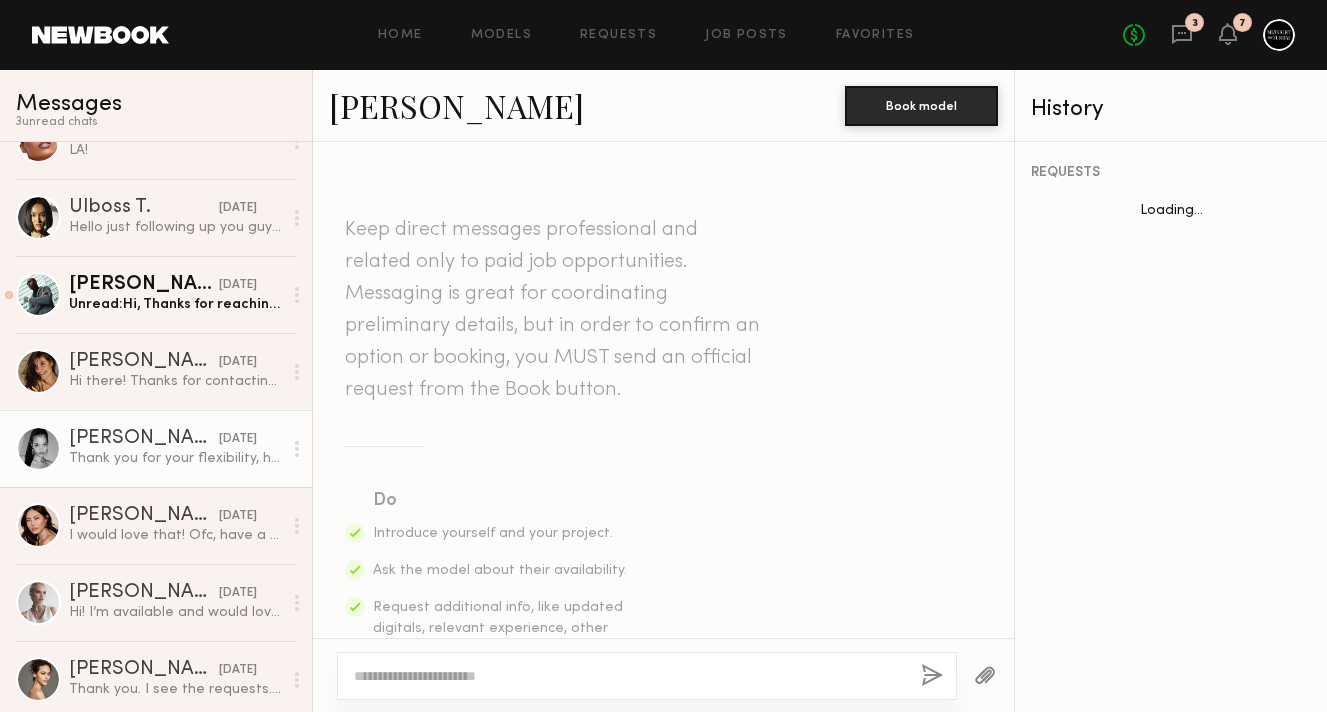 scroll, scrollTop: 2344, scrollLeft: 0, axis: vertical 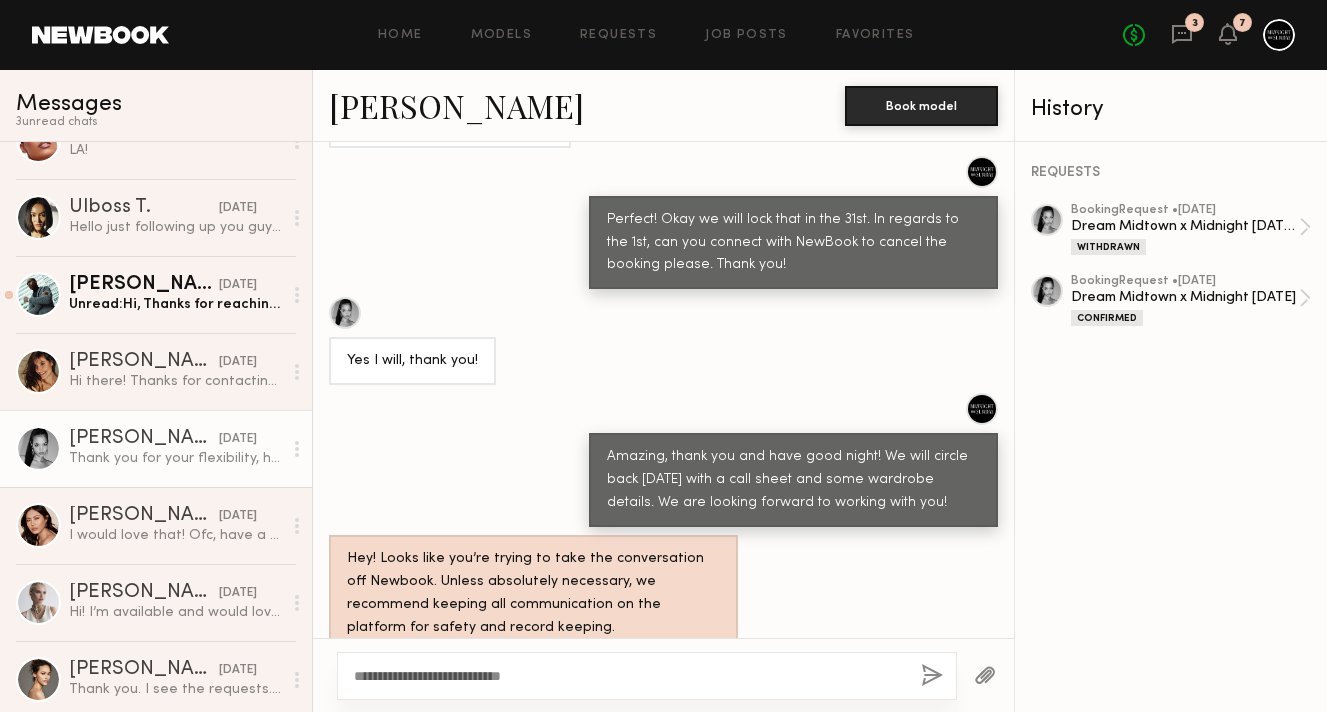 type on "**********" 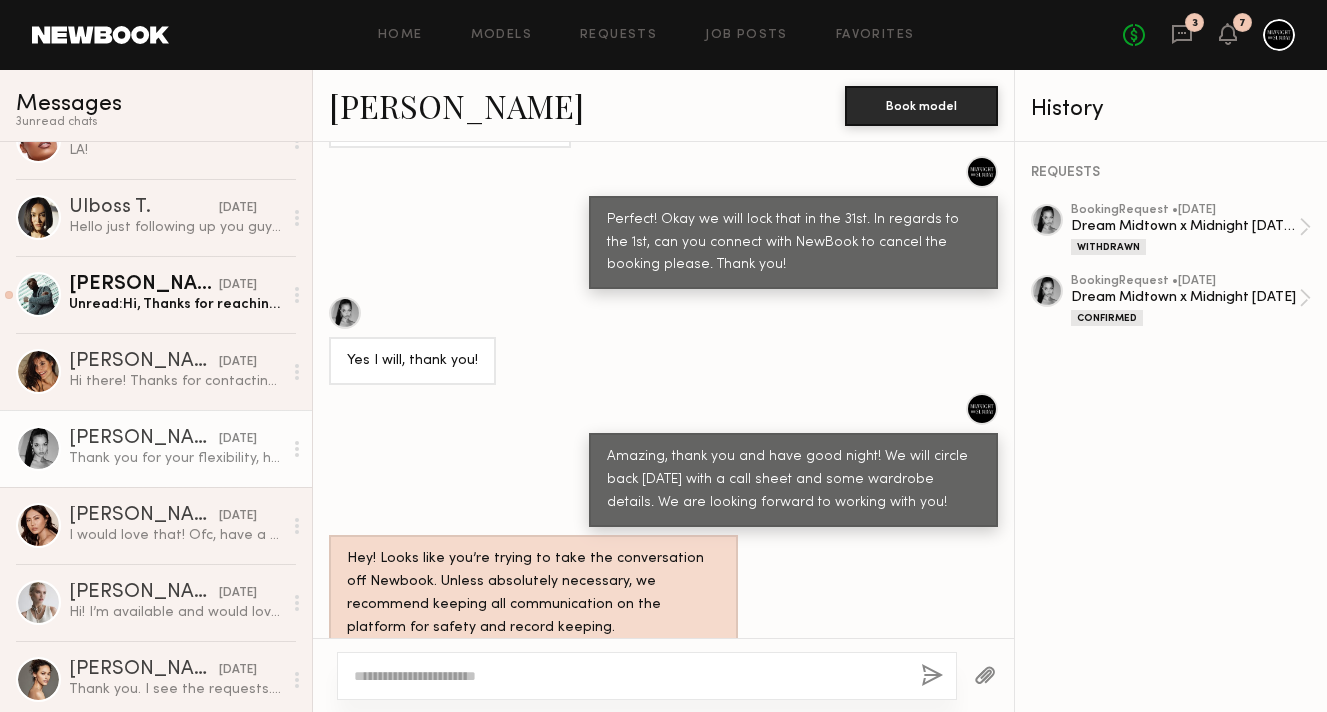 scroll, scrollTop: 2744, scrollLeft: 0, axis: vertical 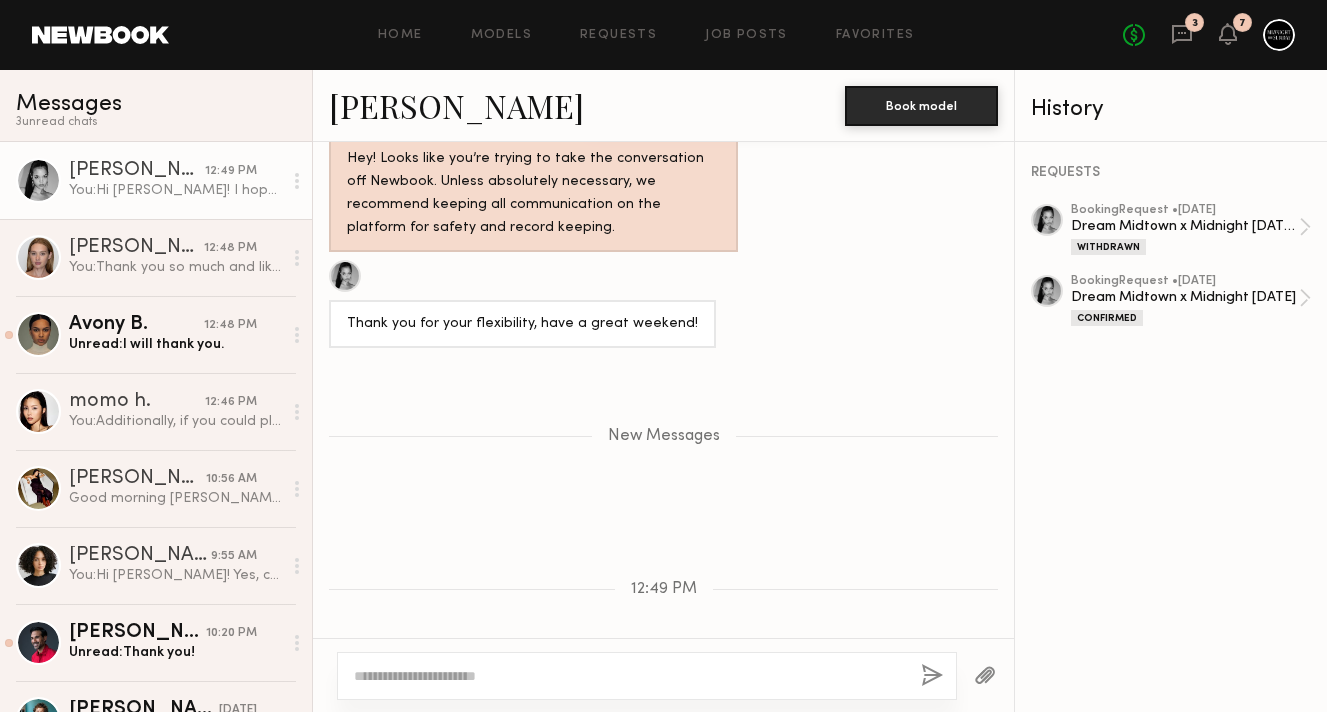 type 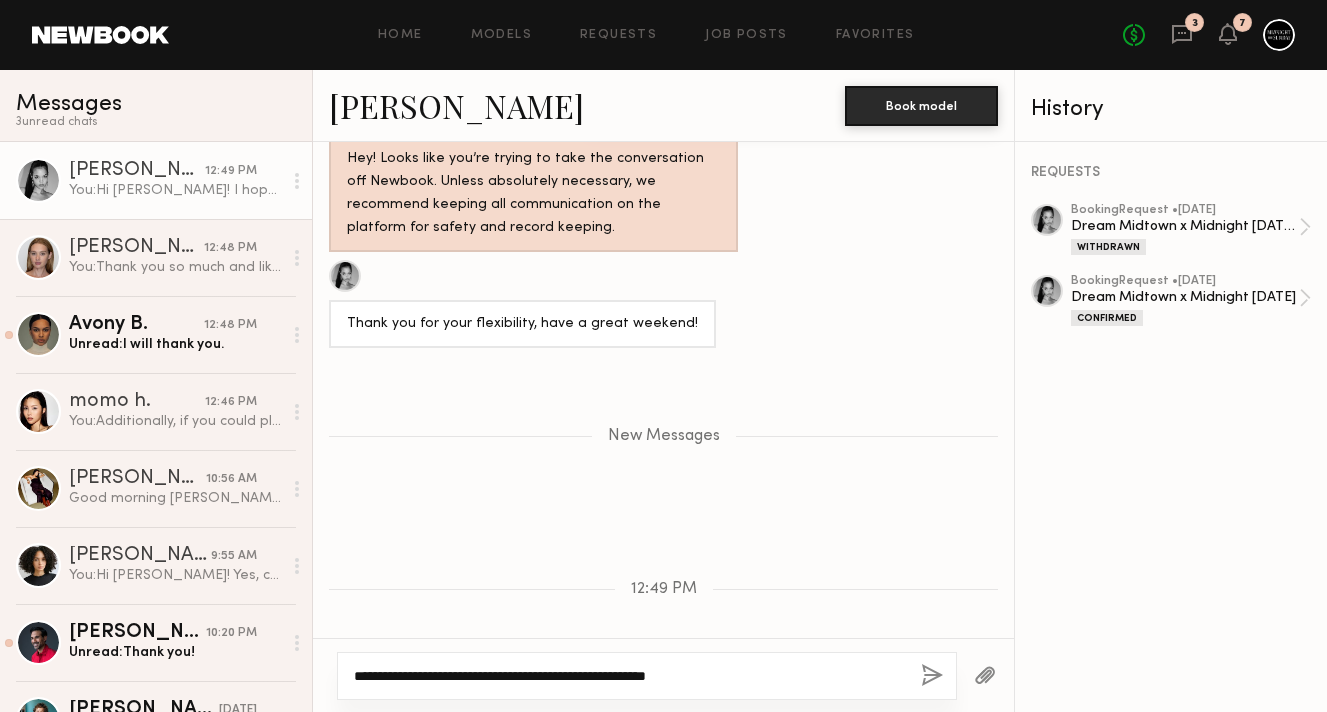 type on "**********" 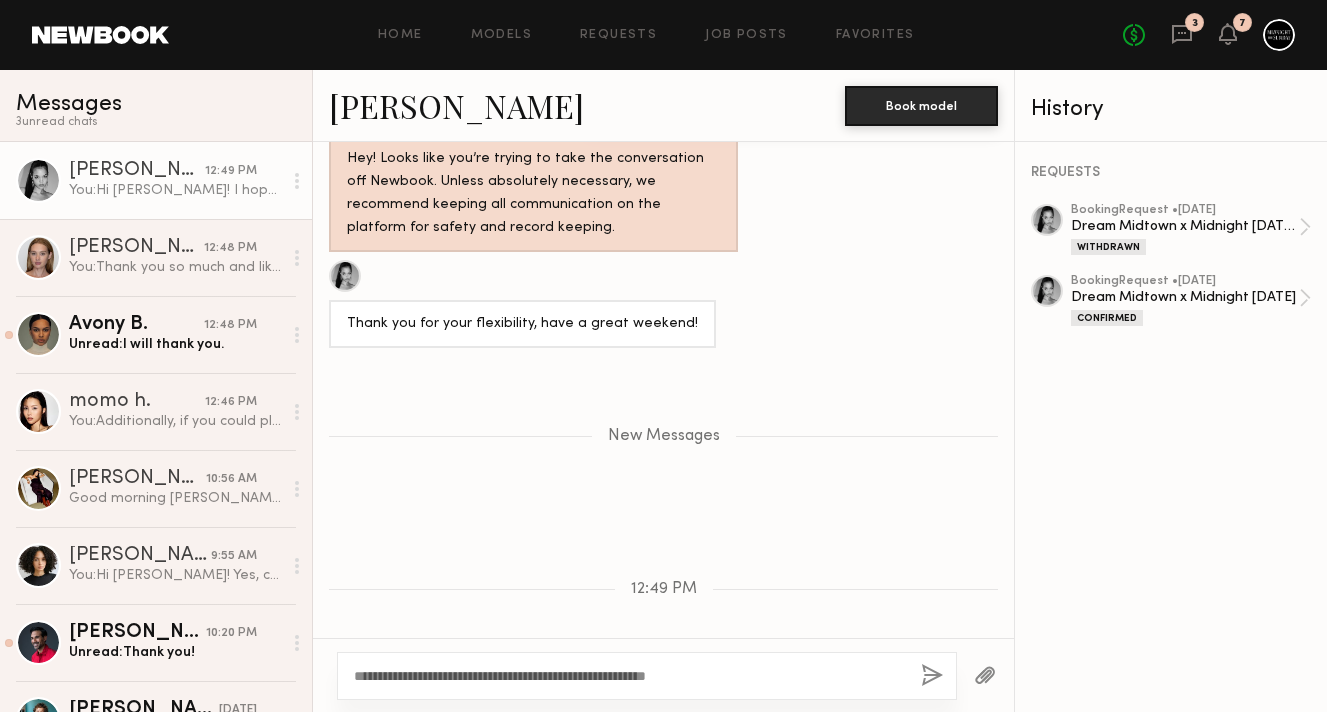 click 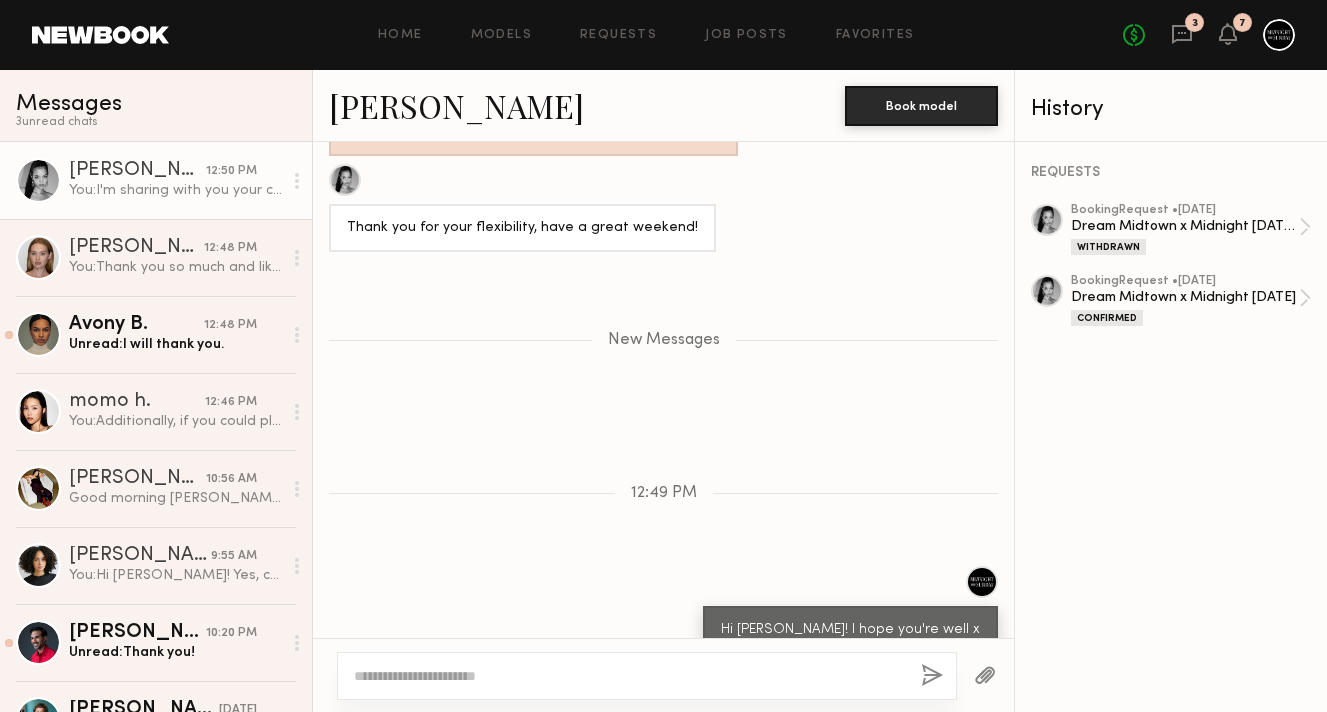 scroll, scrollTop: 2965, scrollLeft: 0, axis: vertical 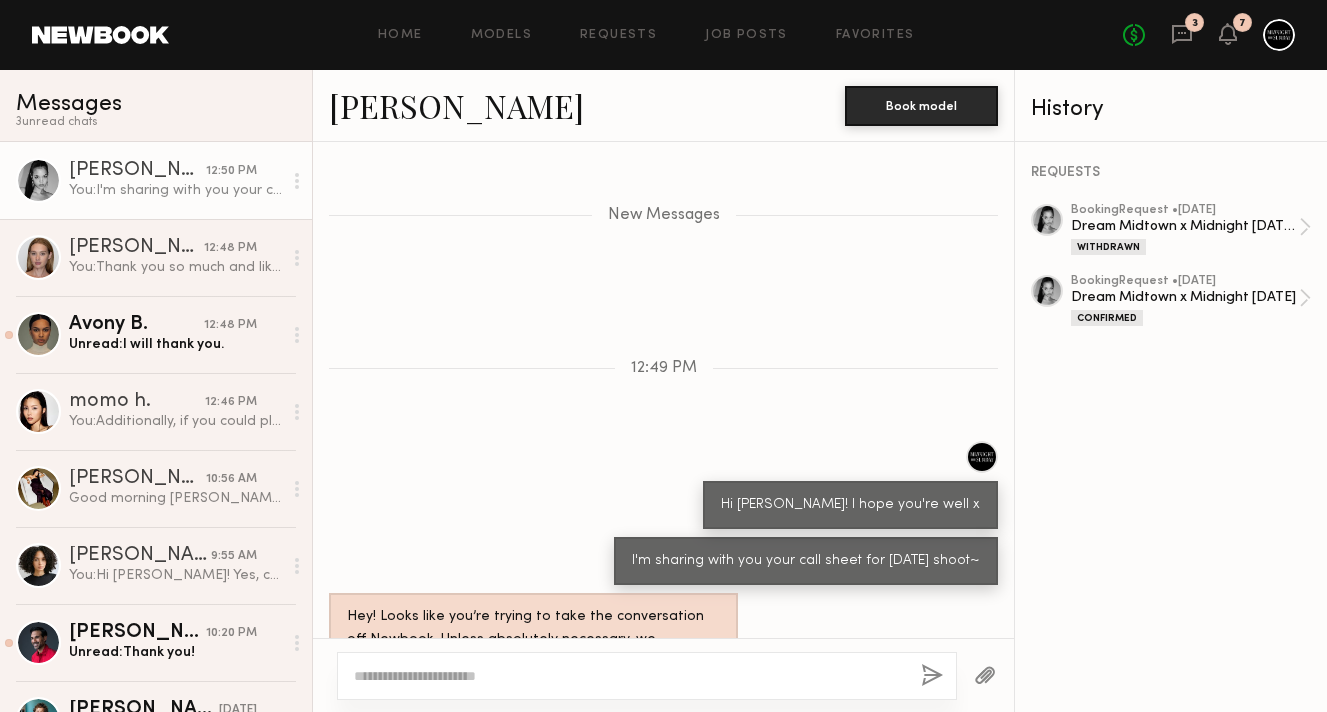 click 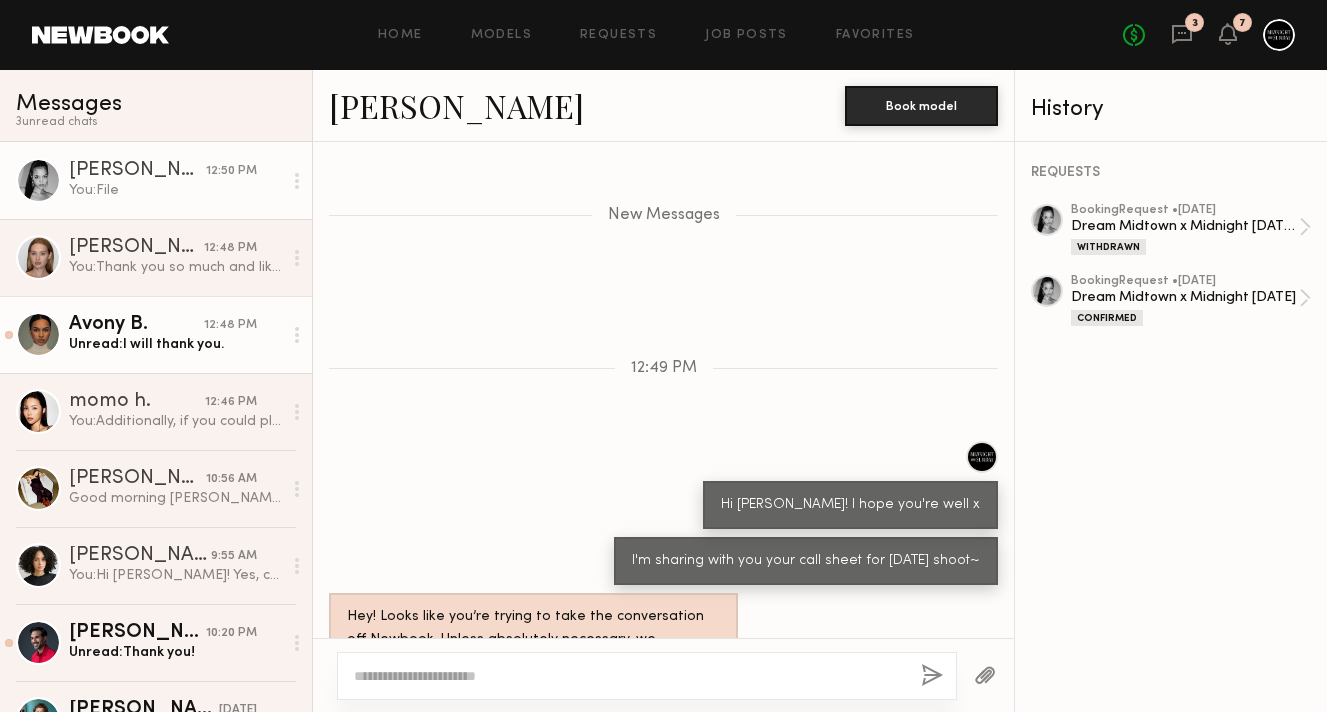 scroll, scrollTop: 3025, scrollLeft: 0, axis: vertical 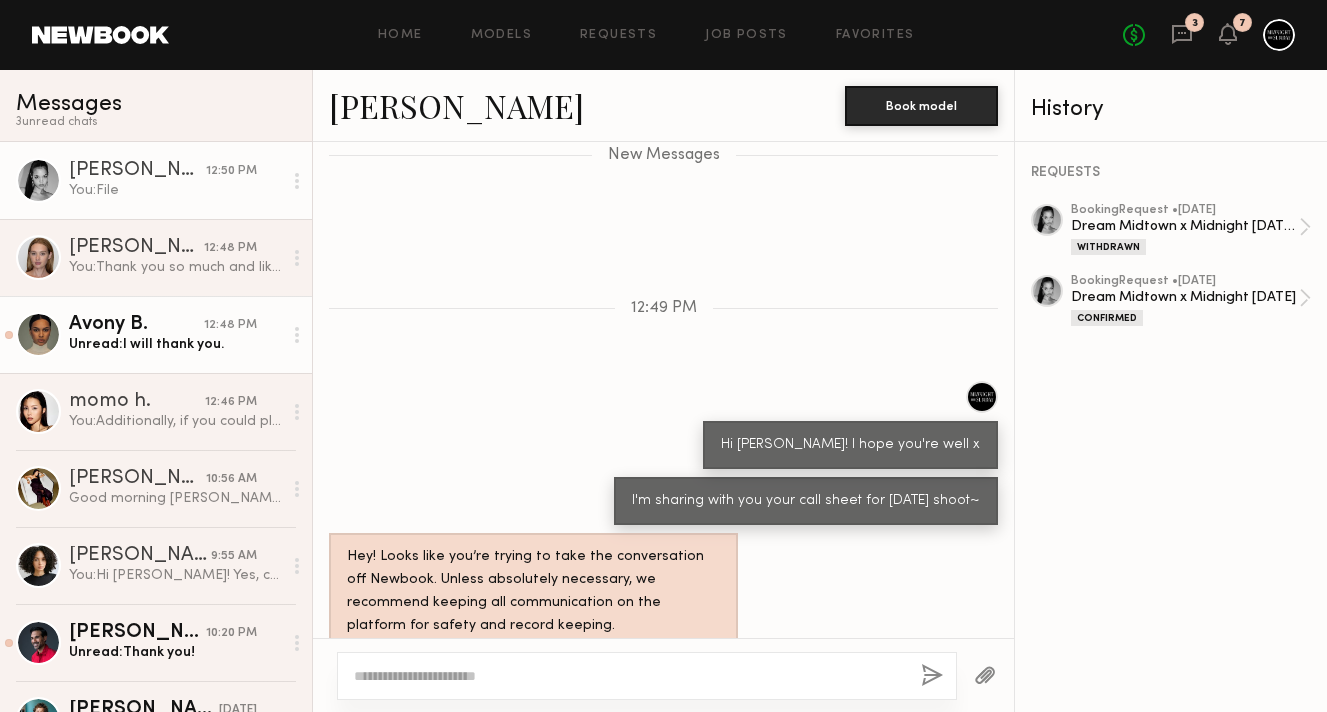 click on "12:48 PM" 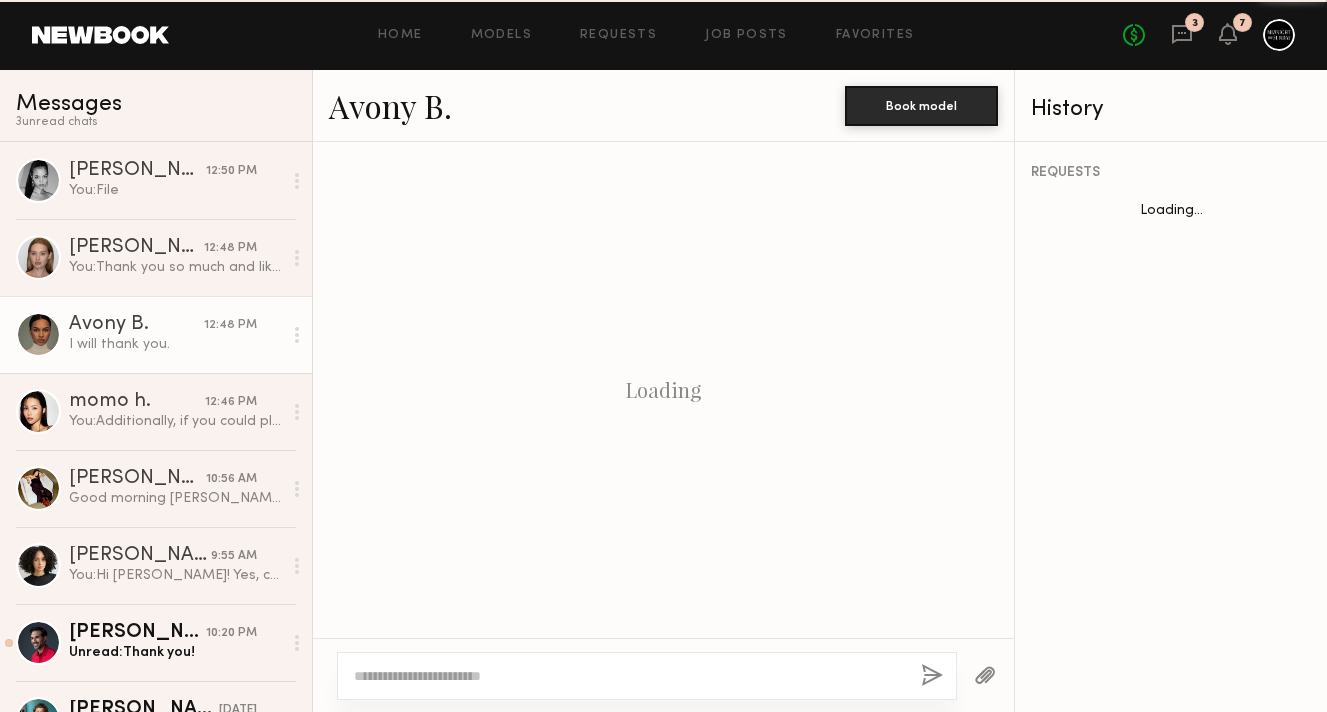 scroll, scrollTop: 1148, scrollLeft: 0, axis: vertical 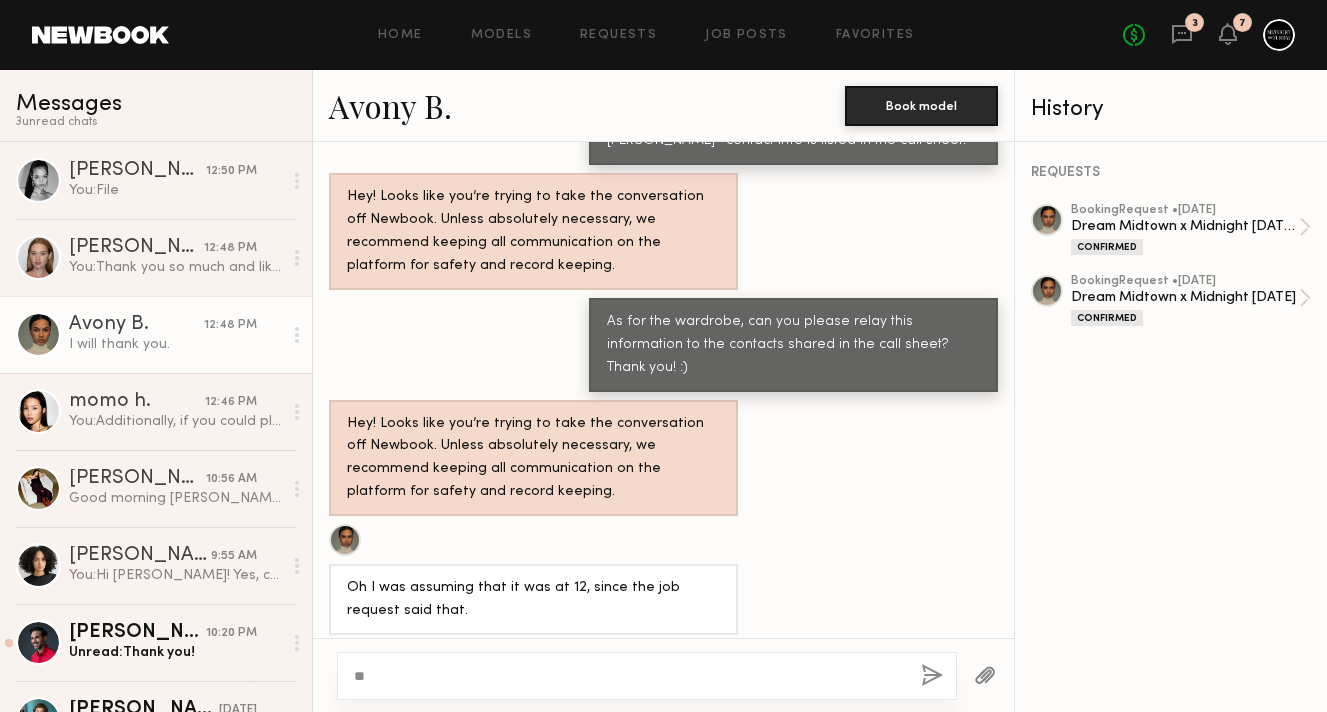 type on "*" 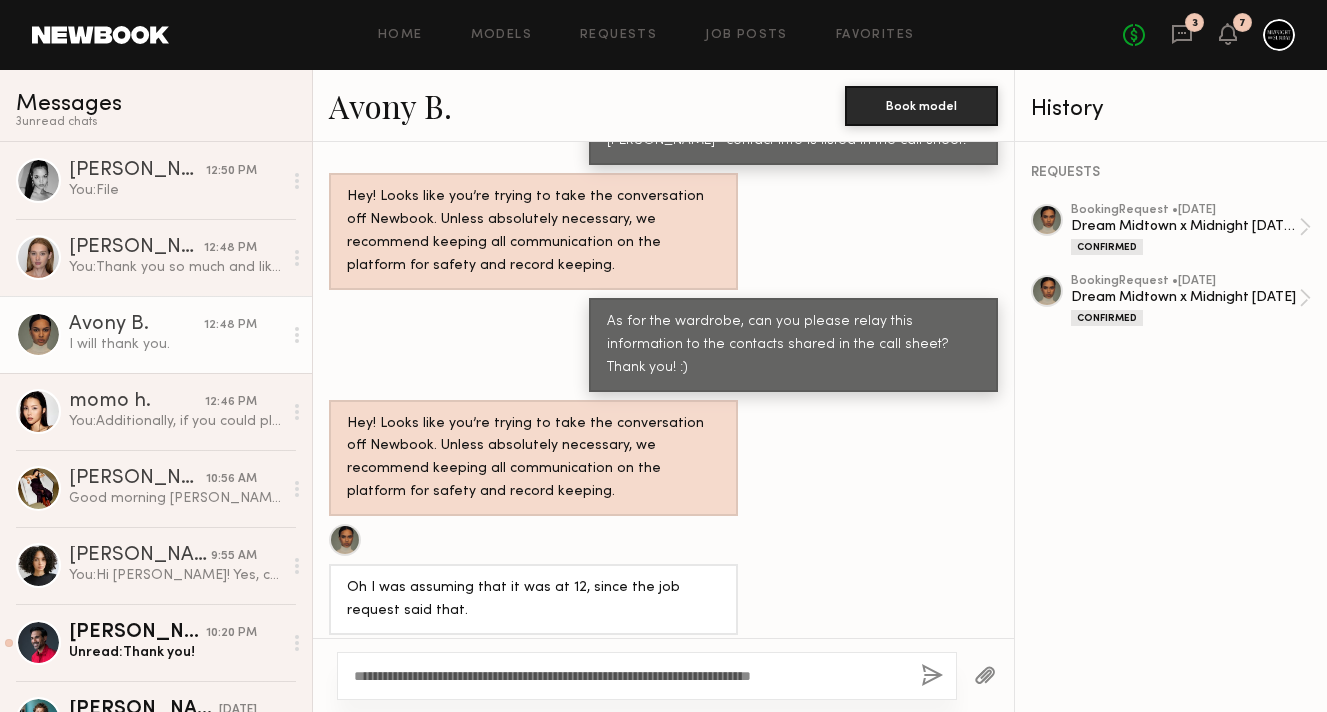 scroll, scrollTop: 951, scrollLeft: 0, axis: vertical 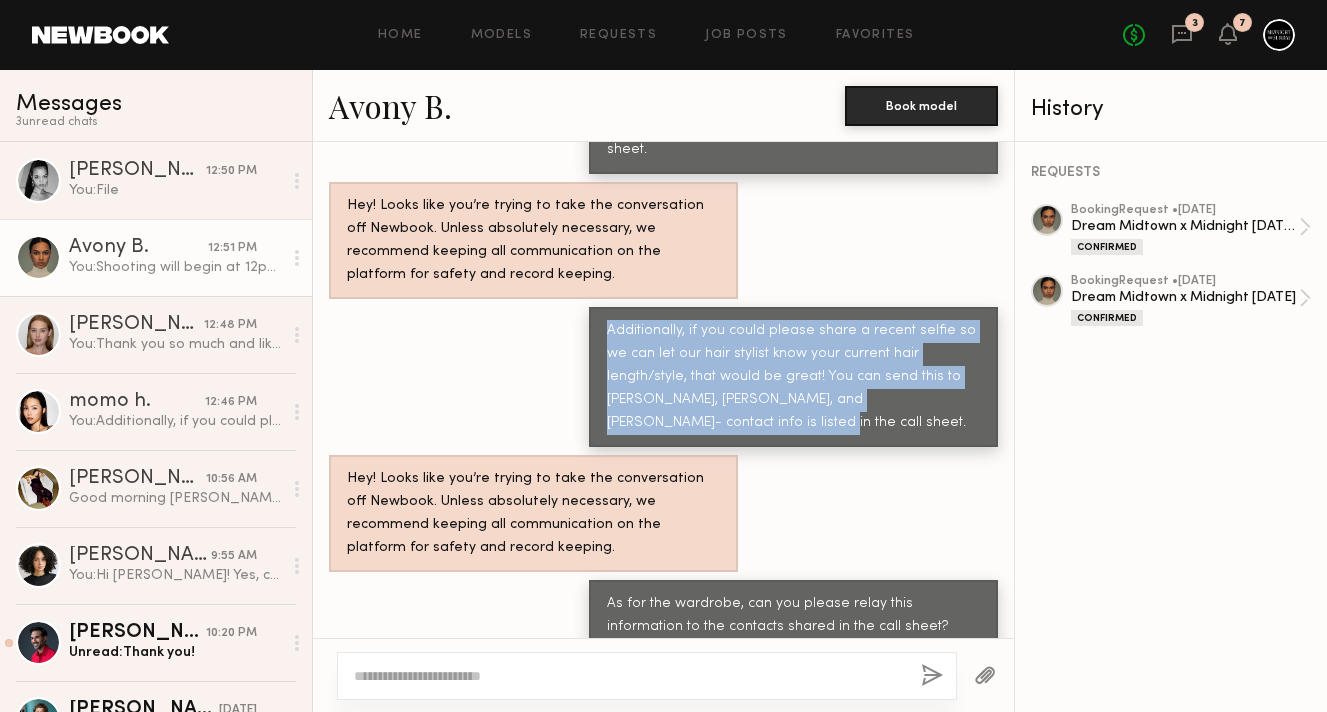 drag, startPoint x: 603, startPoint y: 307, endPoint x: 927, endPoint y: 391, distance: 334.71182 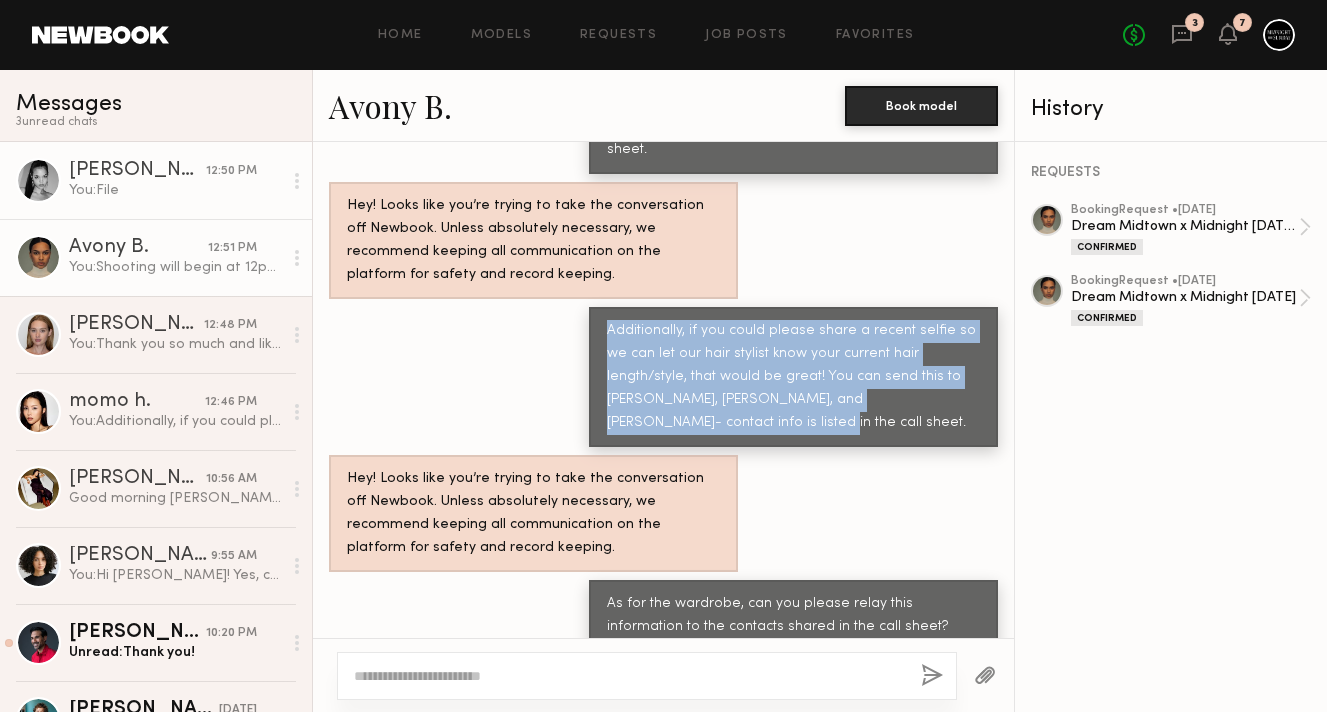 click on "Aria C. 12:50 PM You:  File" 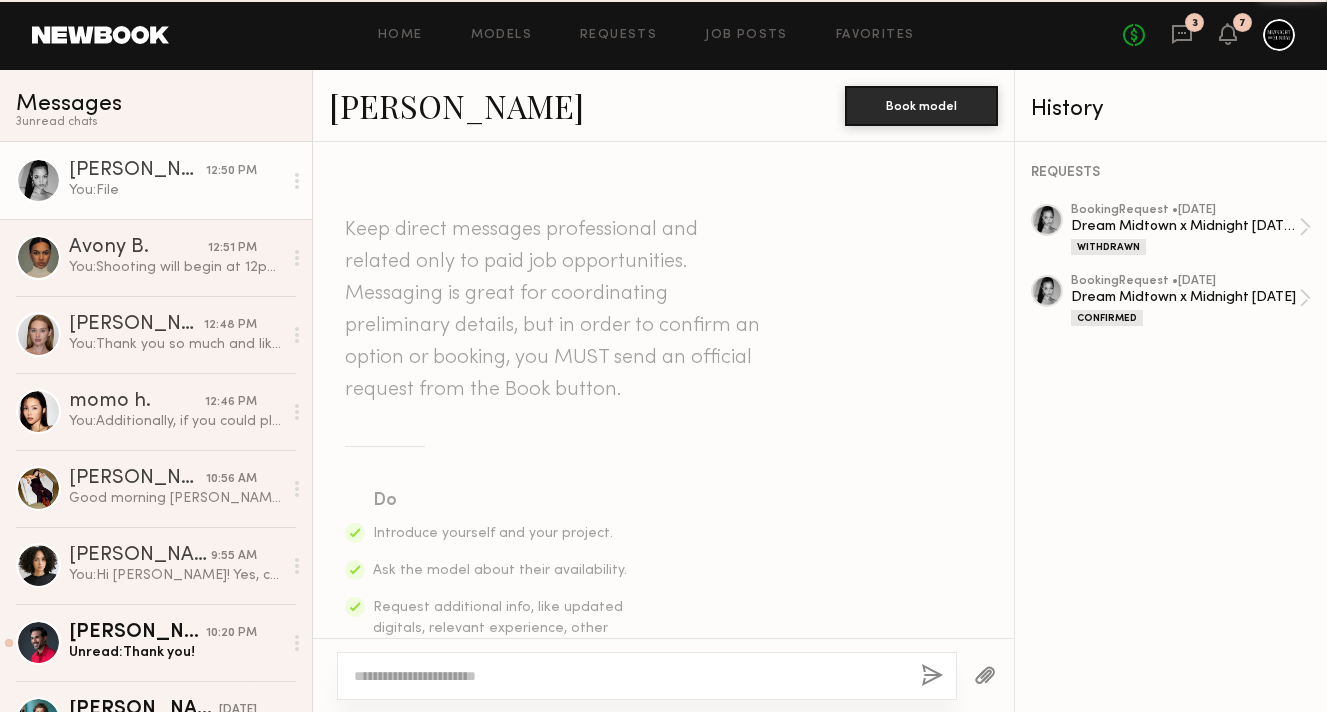 scroll, scrollTop: 2873, scrollLeft: 0, axis: vertical 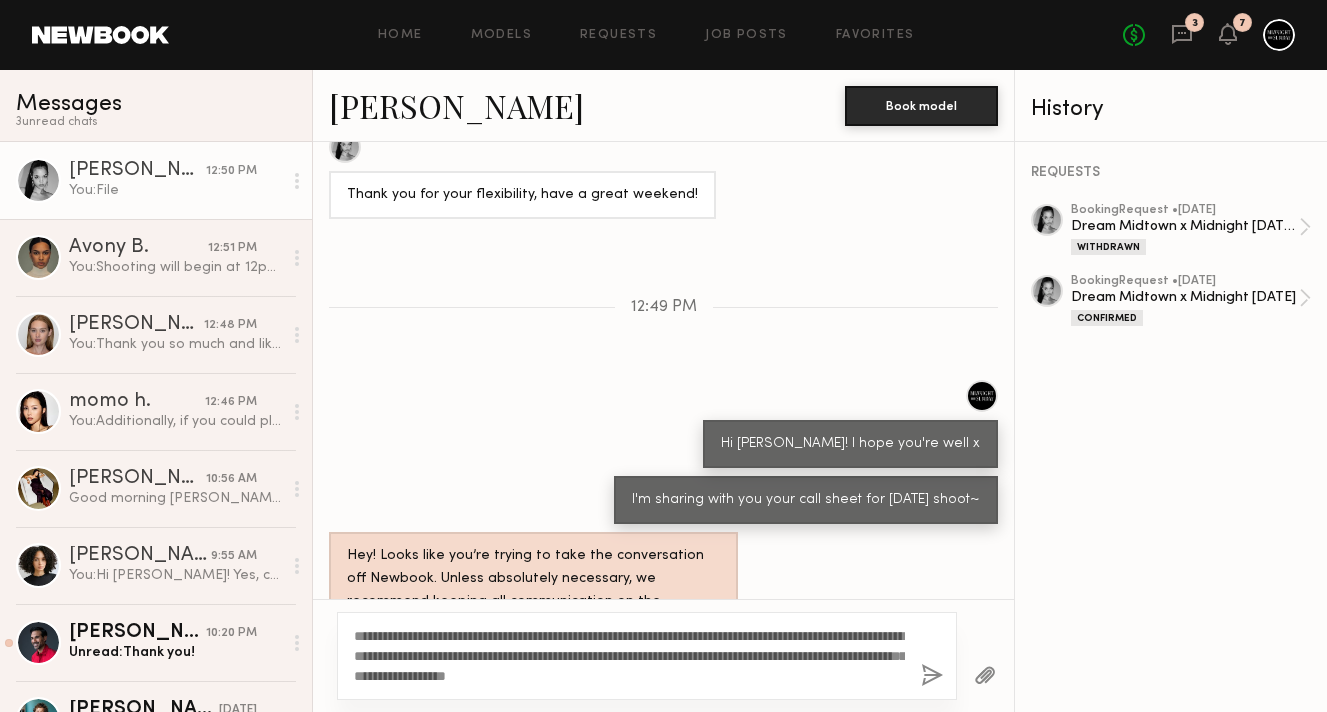 click on "**********" 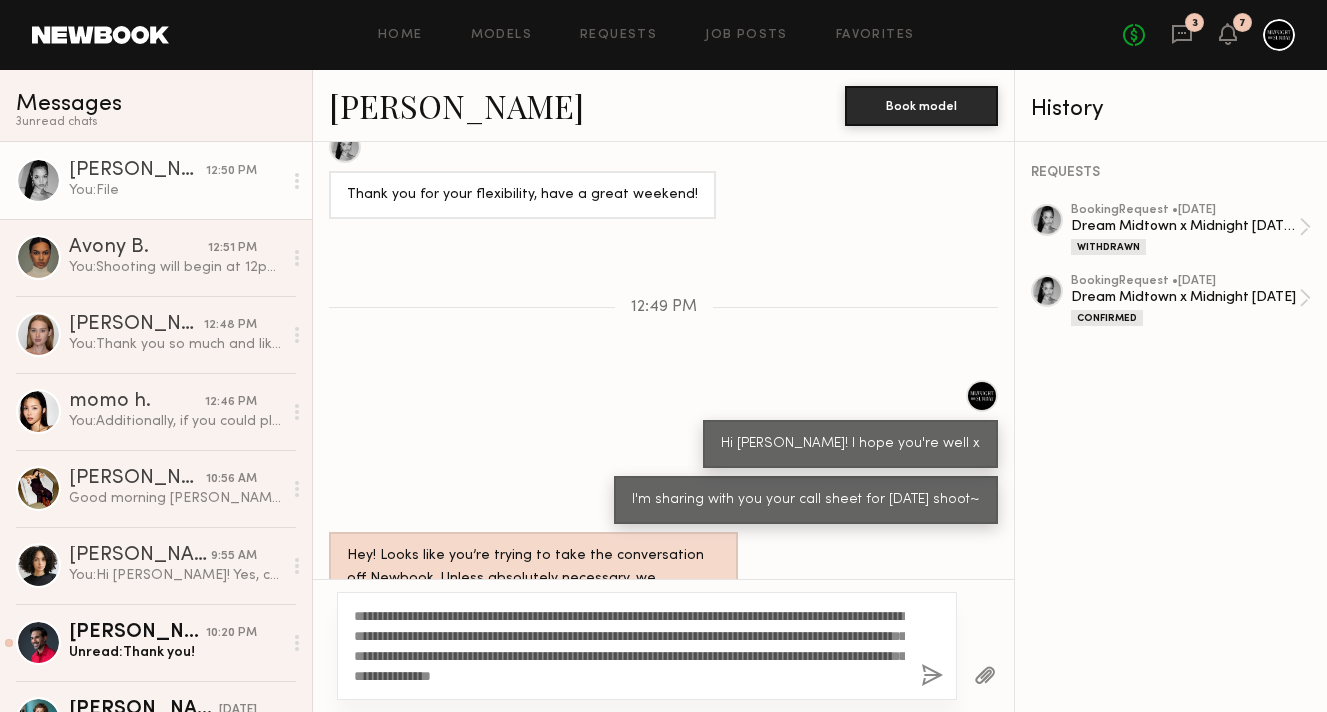 type on "**********" 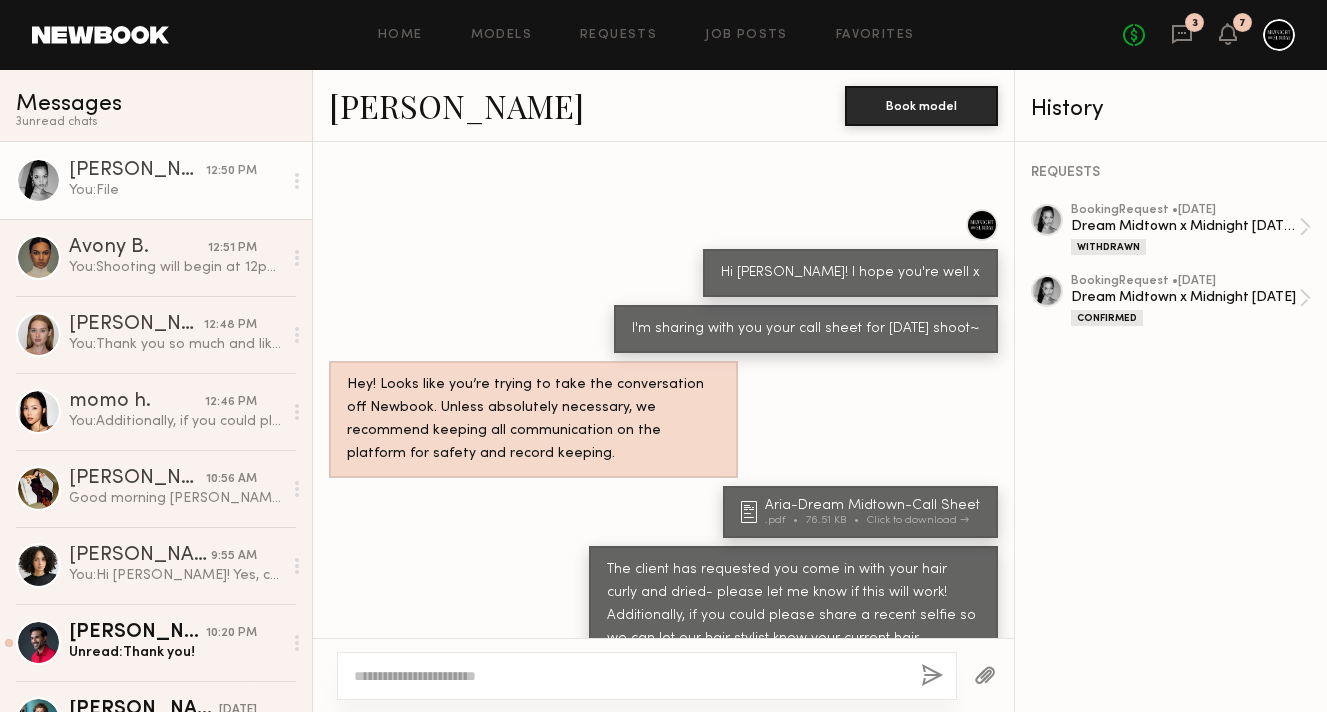 scroll, scrollTop: 3169, scrollLeft: 0, axis: vertical 